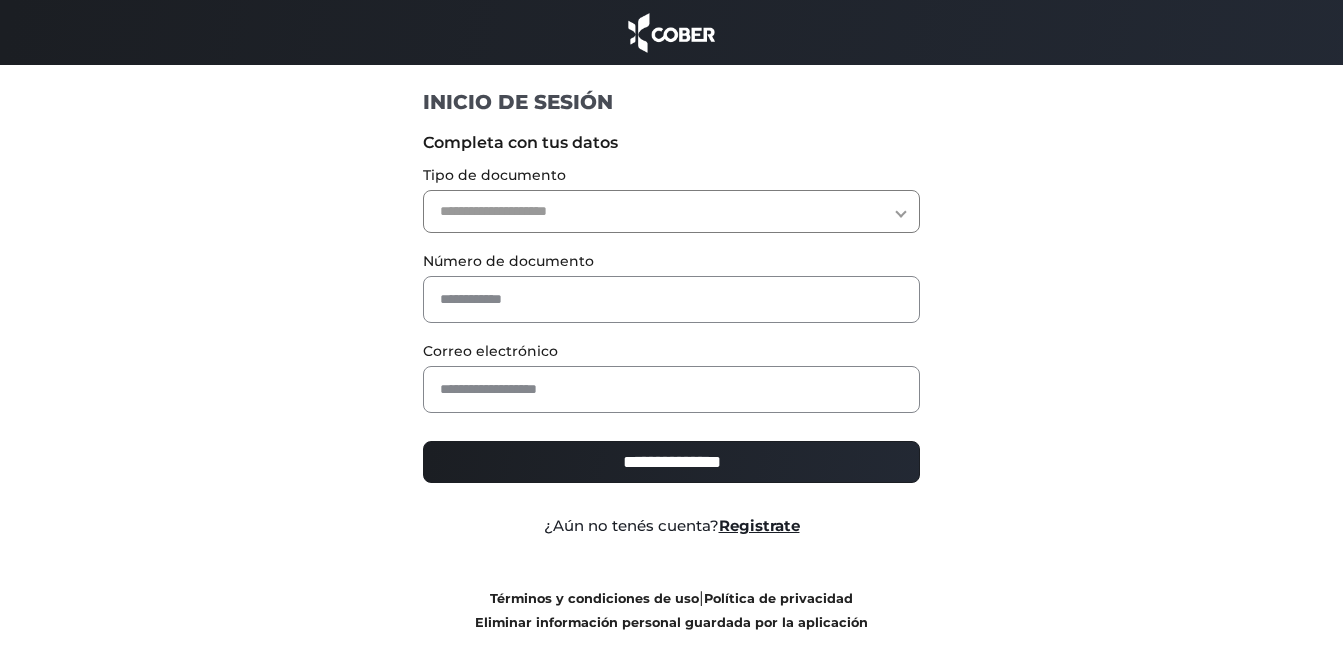 scroll, scrollTop: 0, scrollLeft: 0, axis: both 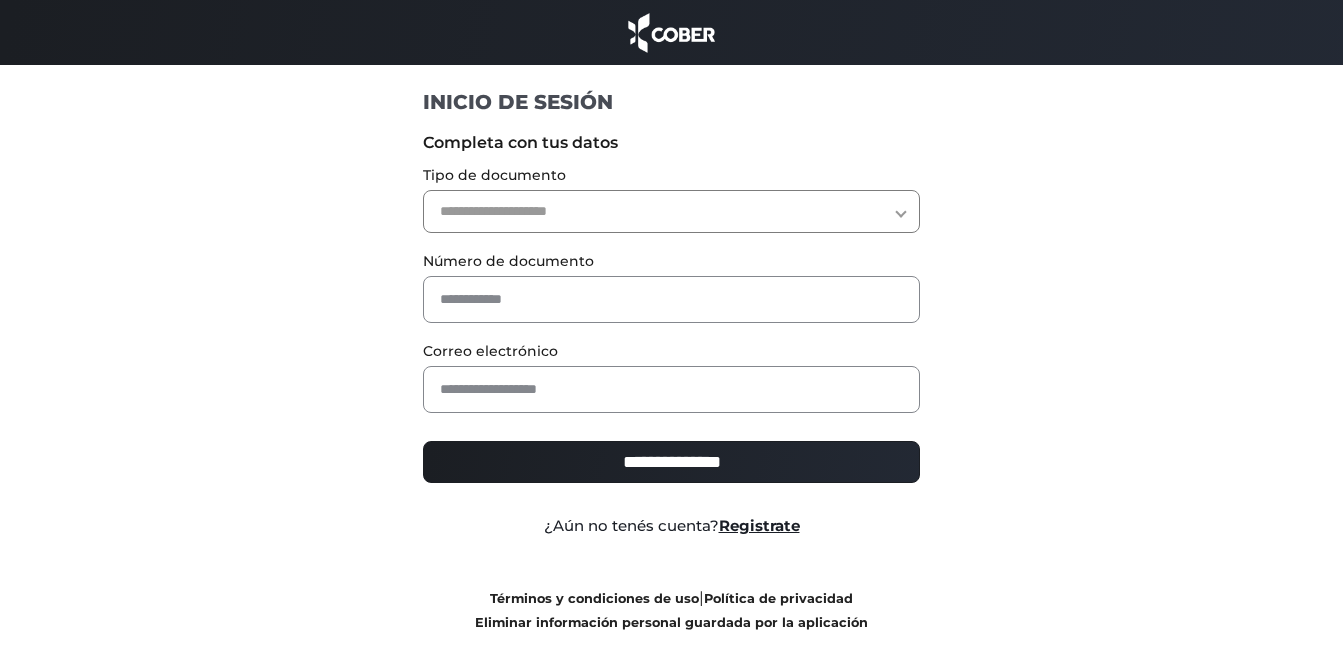 click on "**********" at bounding box center [671, 211] 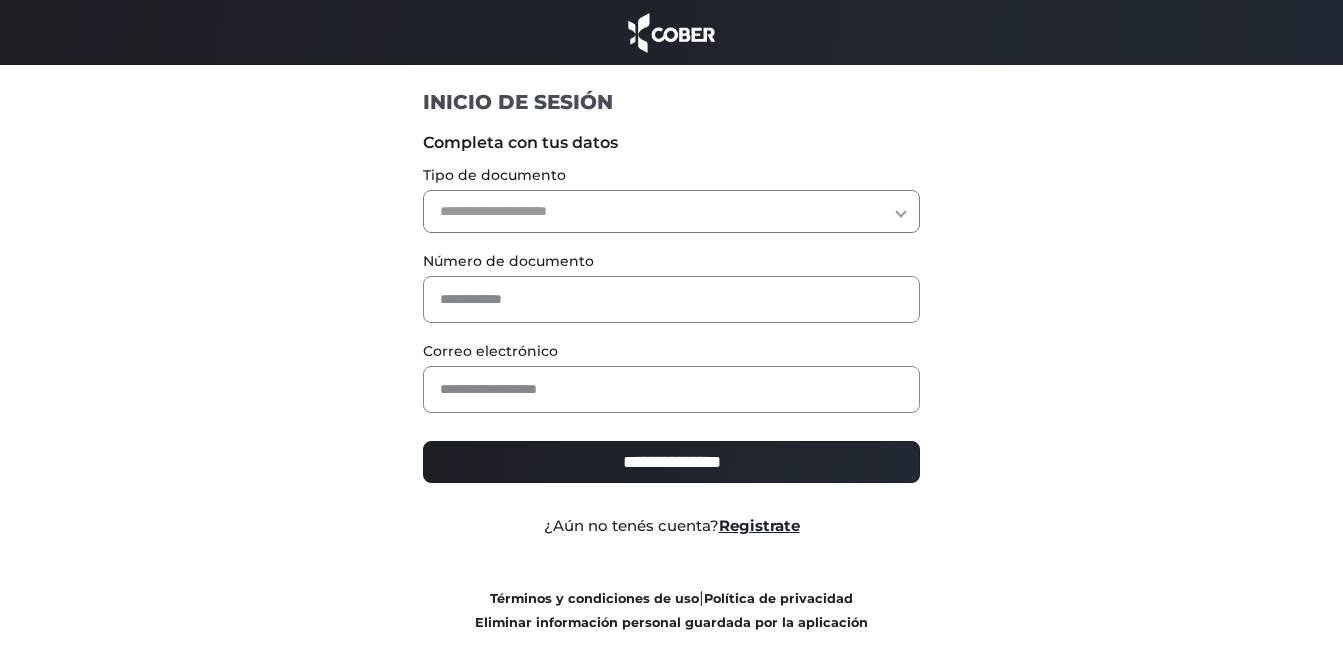 select on "***" 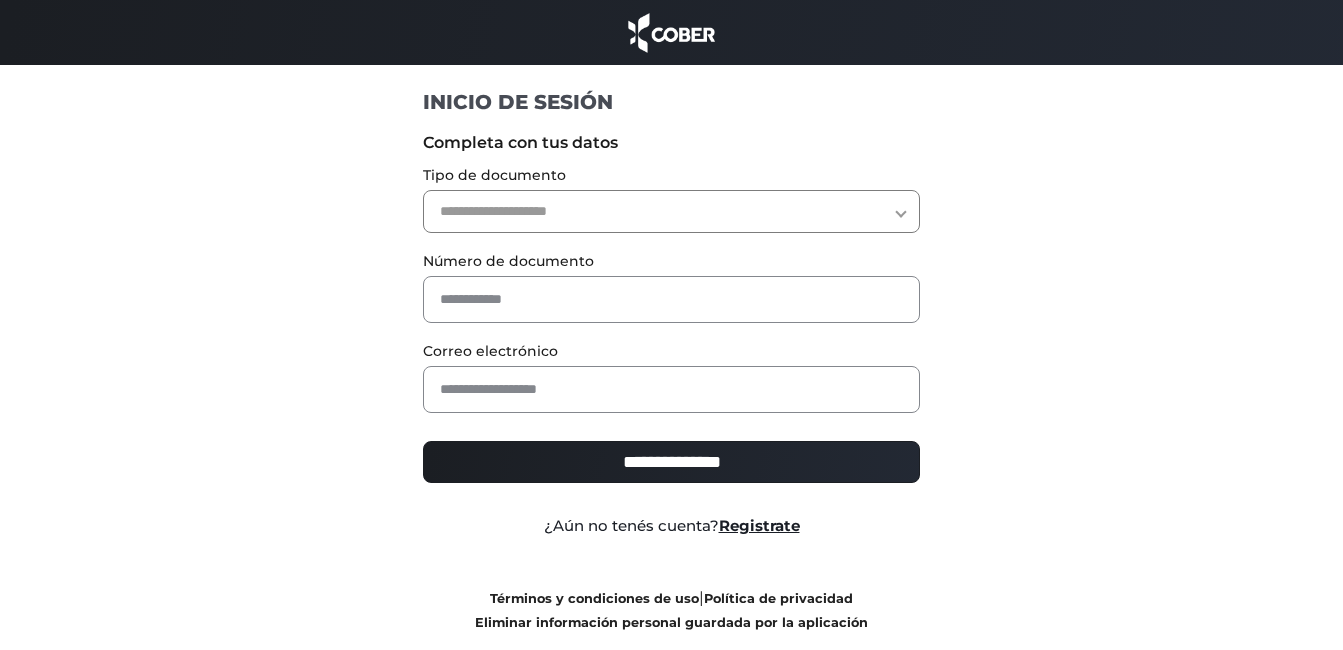 click on "**********" at bounding box center (671, 211) 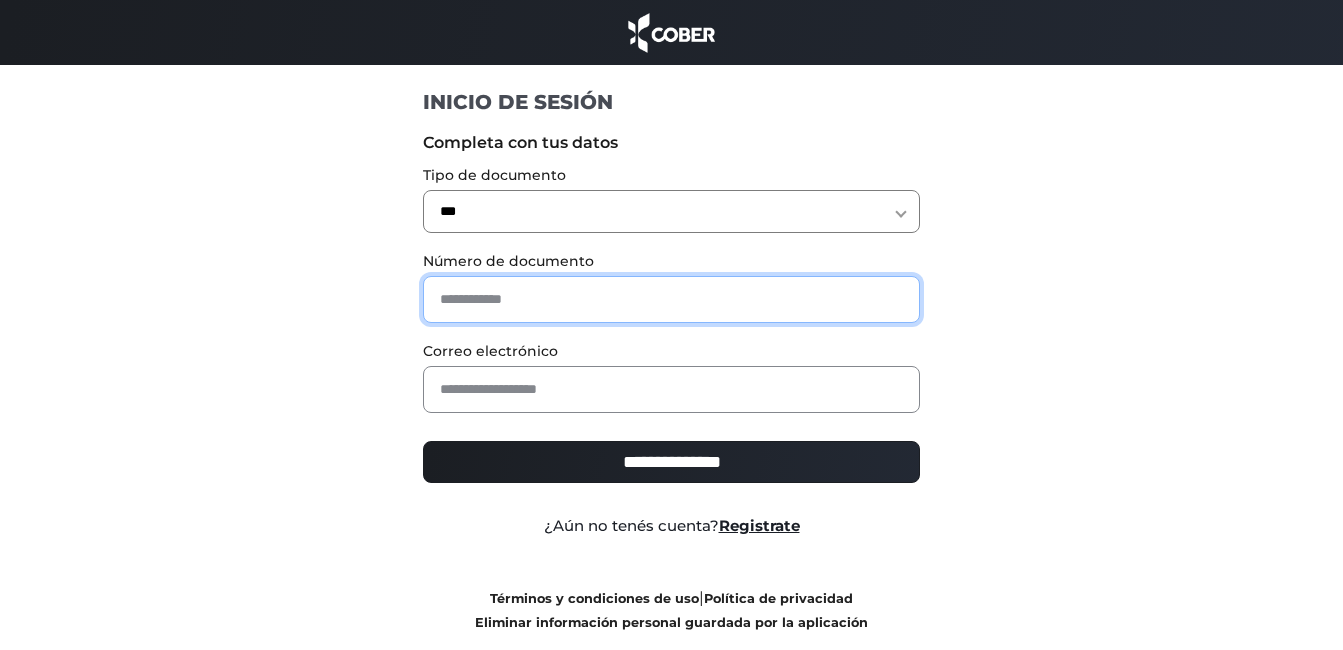 drag, startPoint x: 613, startPoint y: 286, endPoint x: 576, endPoint y: 302, distance: 40.311287 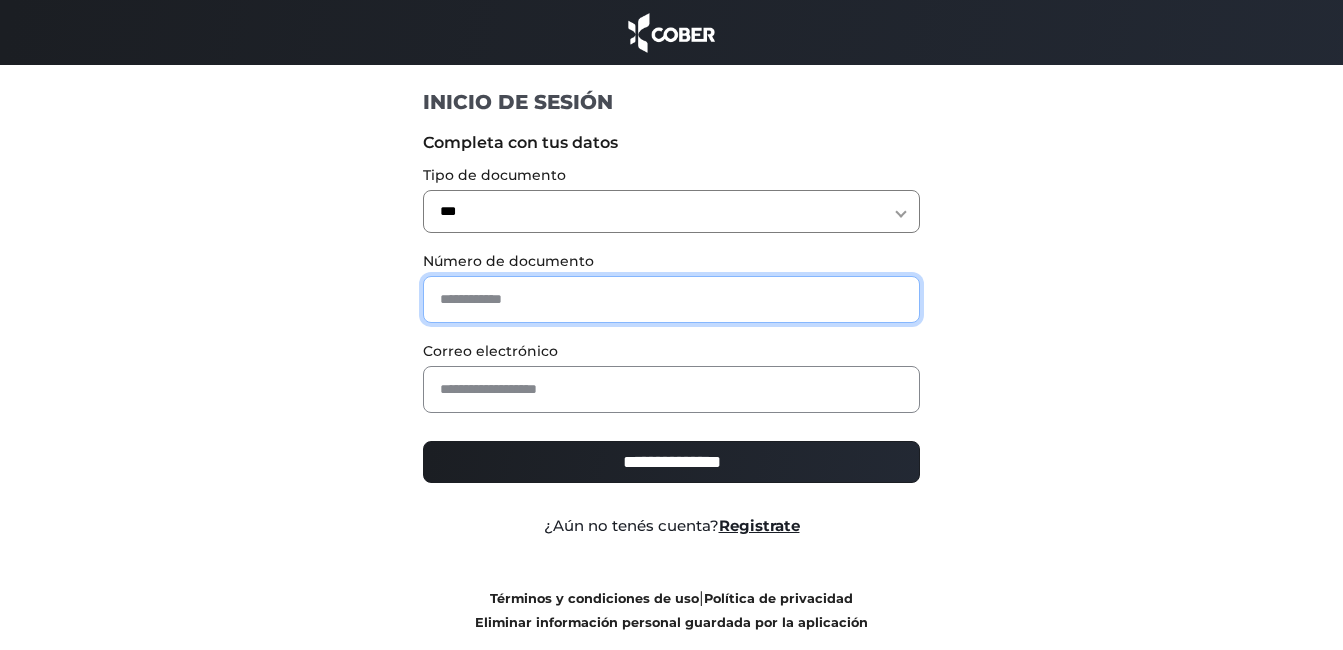 click at bounding box center (671, 299) 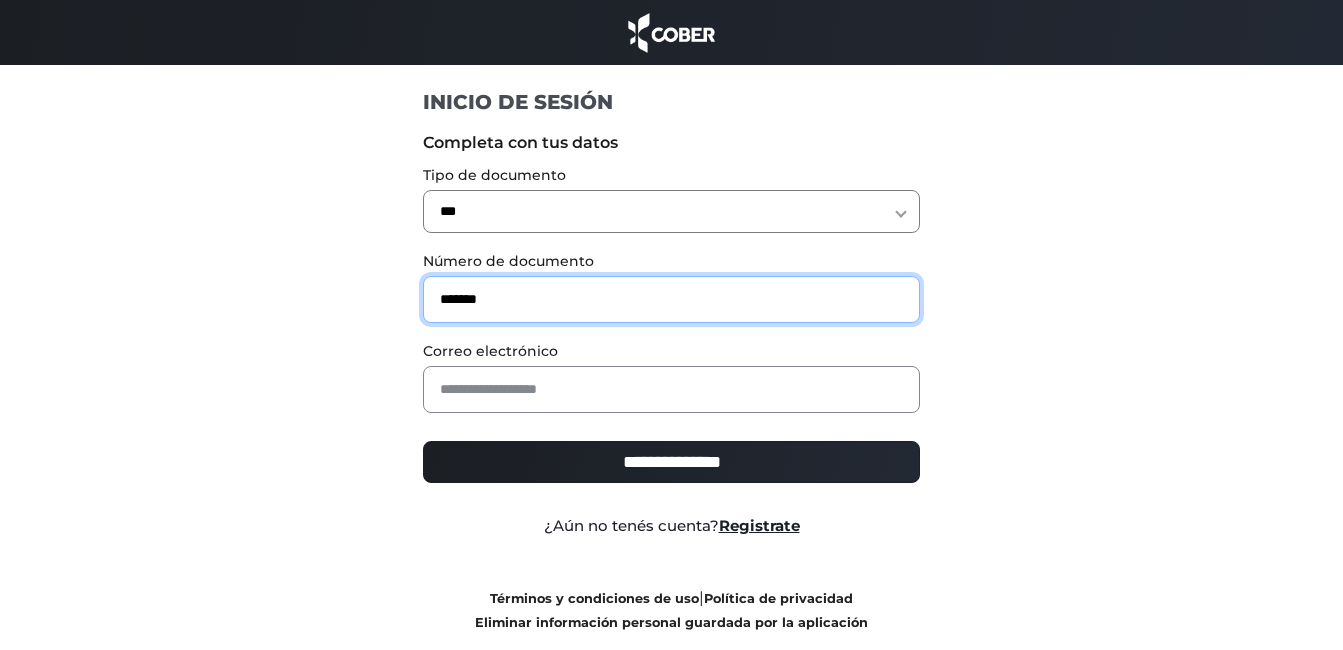 type on "*******" 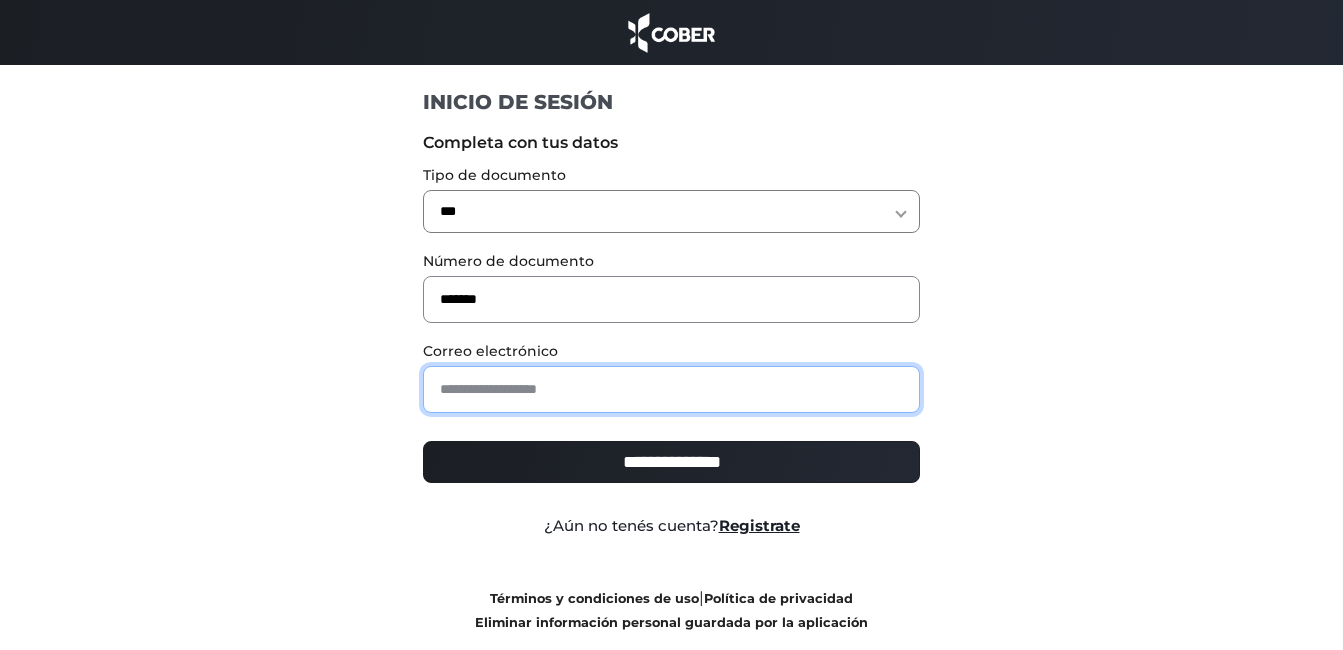 click at bounding box center [671, 389] 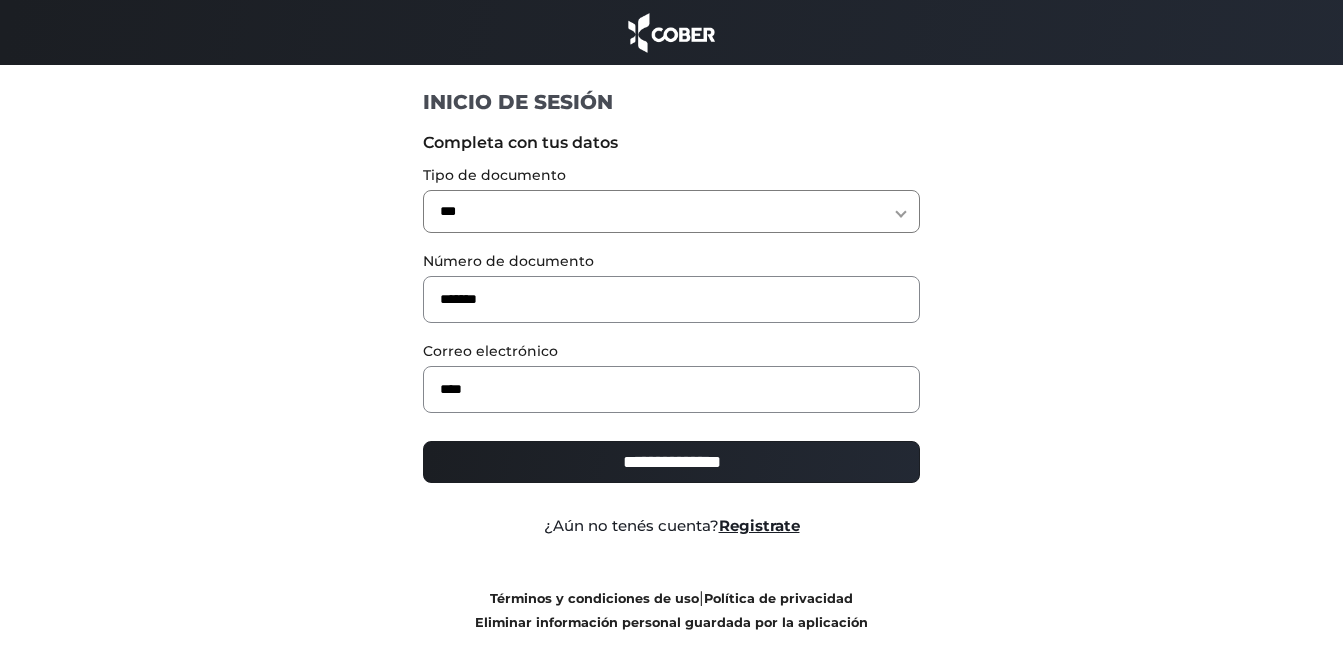 click on "INICIO DE SESIÓN" at bounding box center (672, 106) 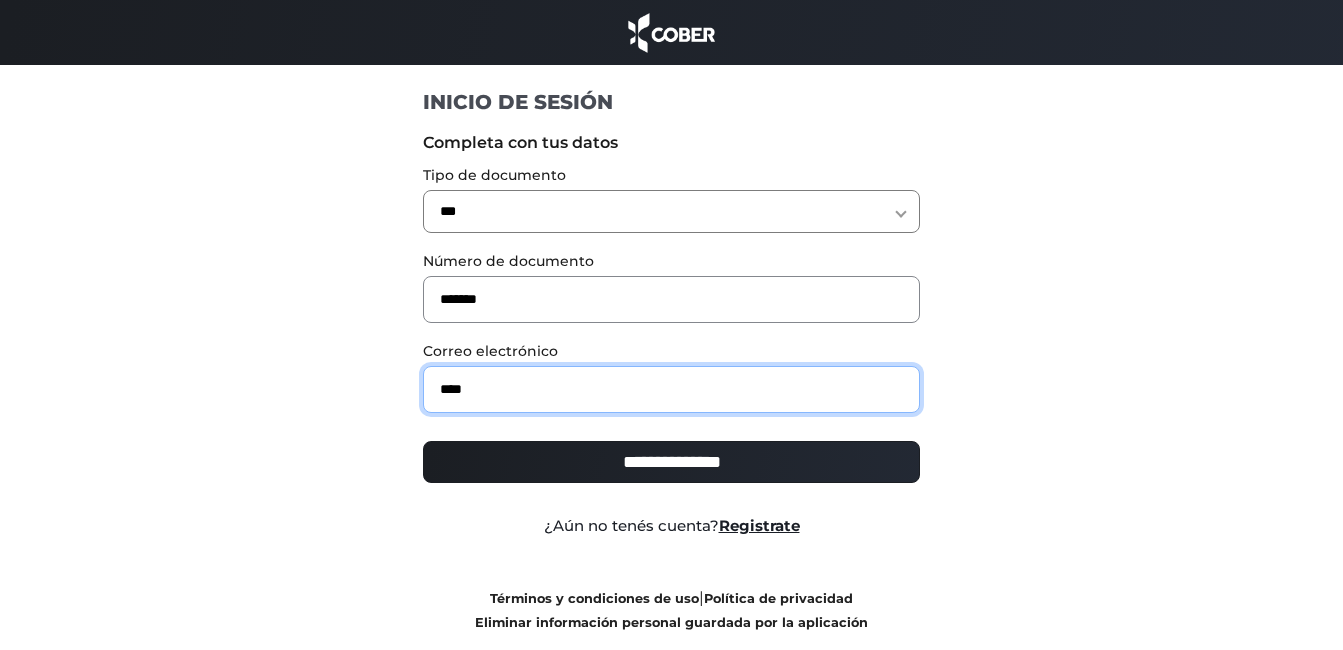 click on "****" at bounding box center [671, 389] 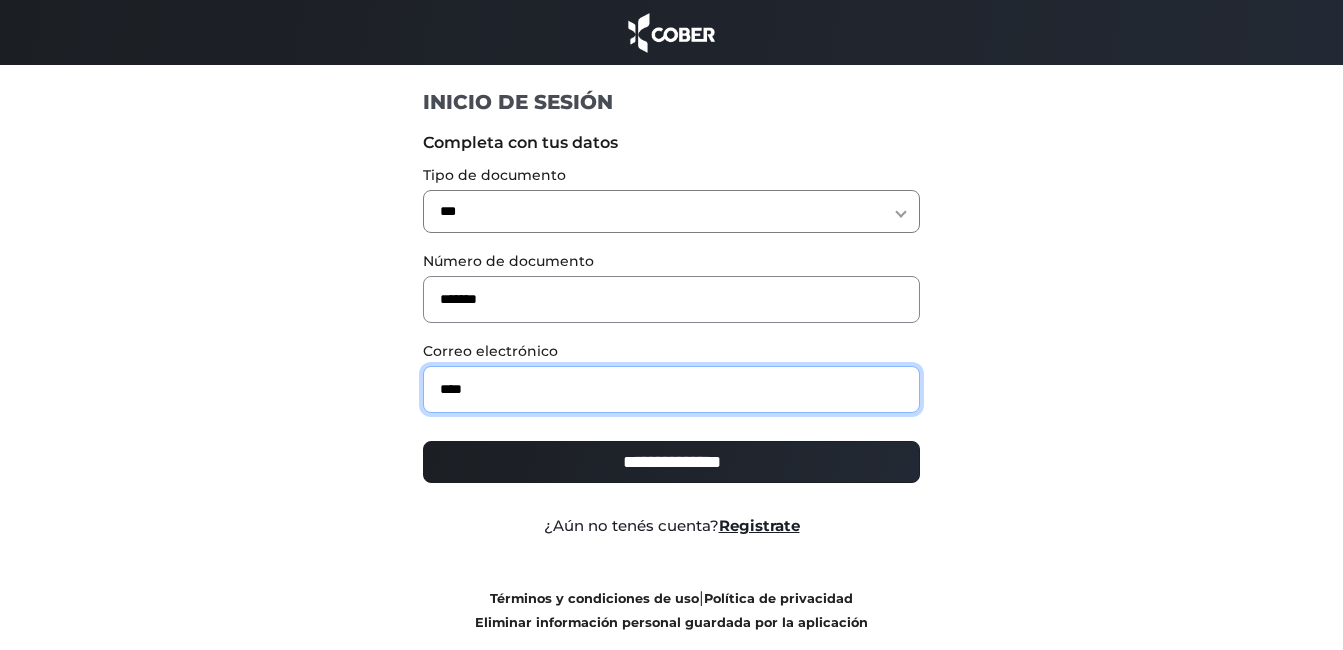 type on "**********" 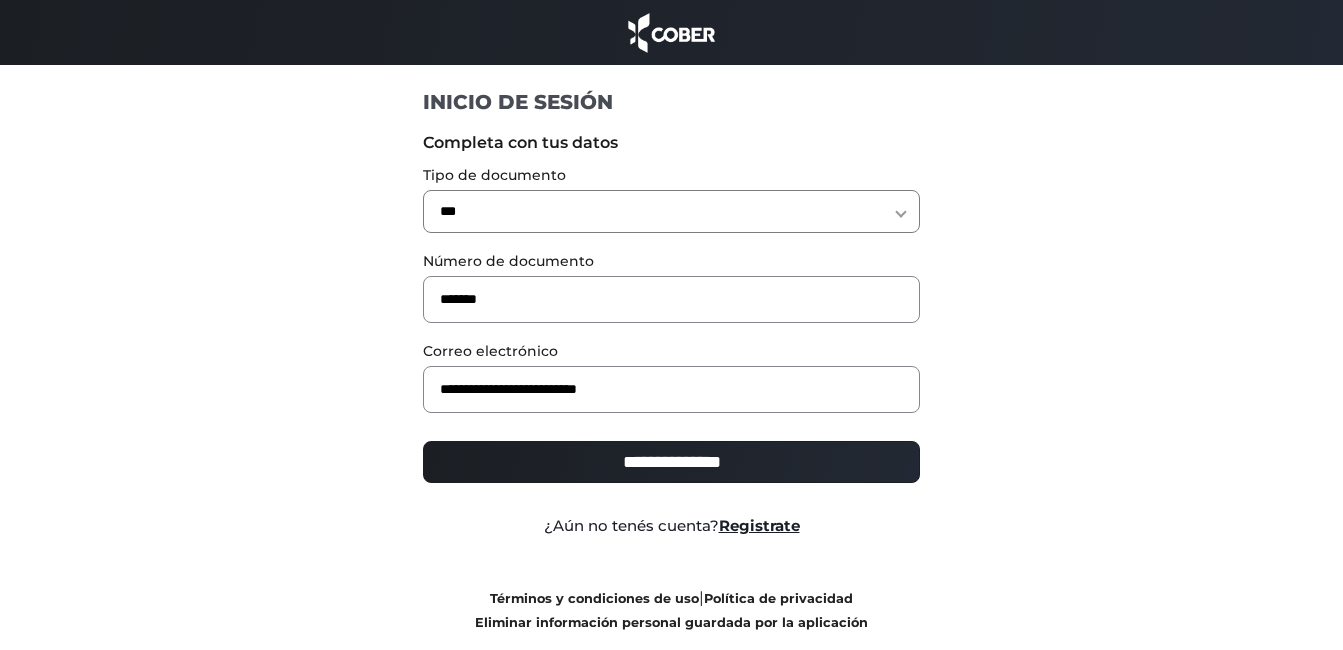 click on "**********" at bounding box center [671, 462] 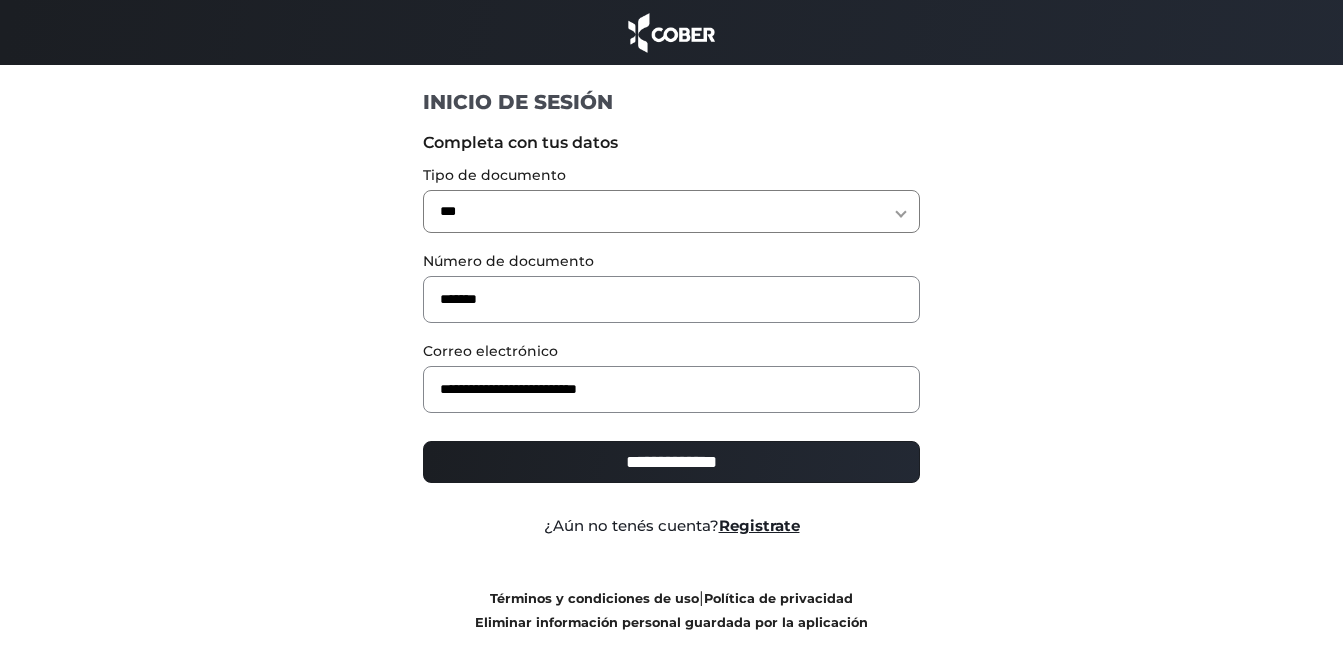 type on "**********" 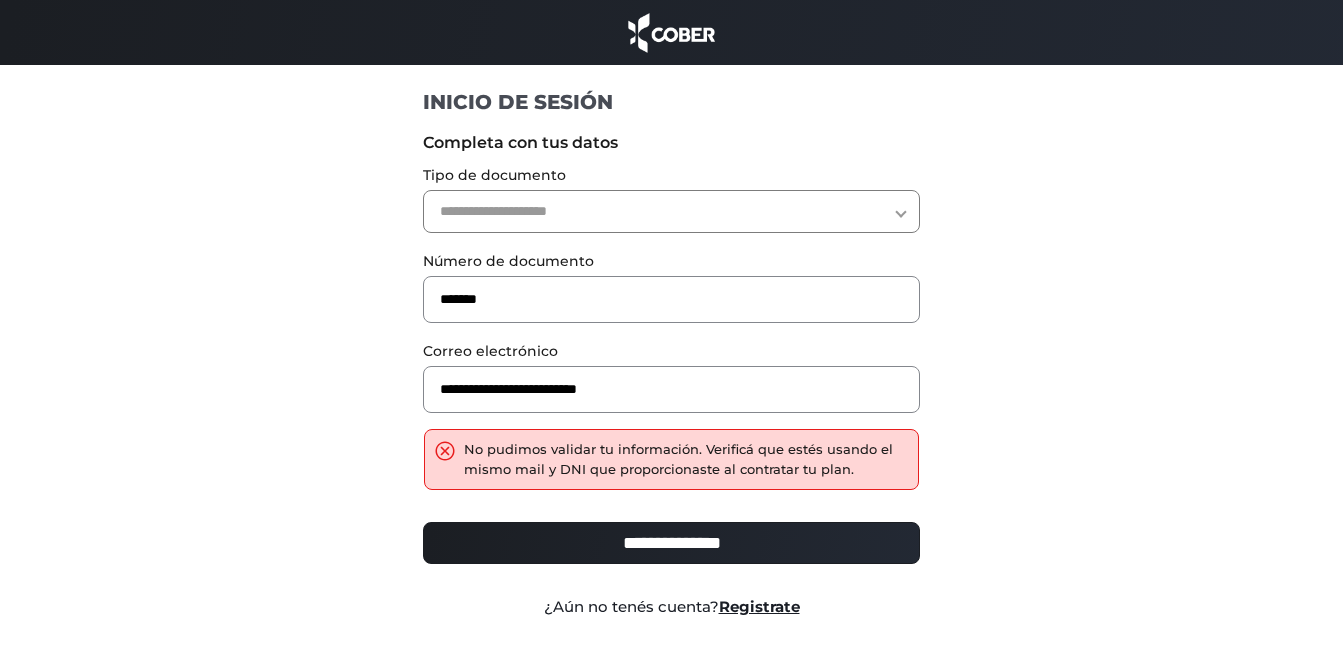 scroll, scrollTop: 0, scrollLeft: 0, axis: both 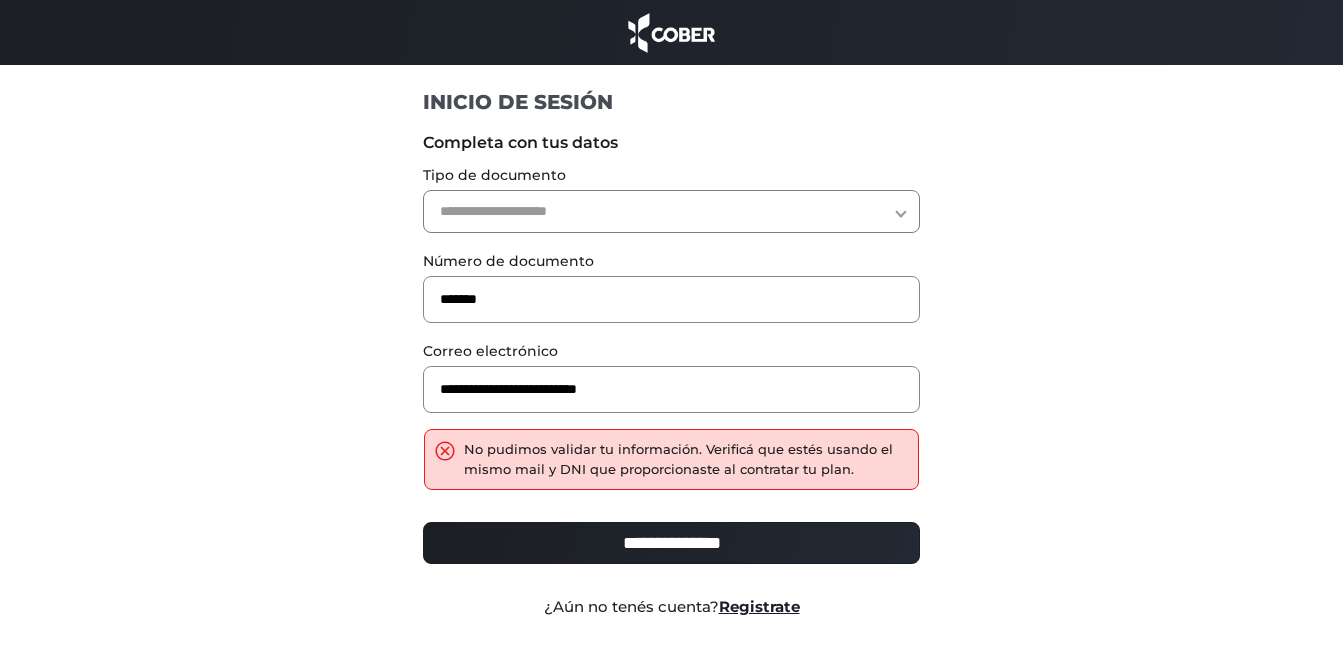 click on "**********" at bounding box center (671, 211) 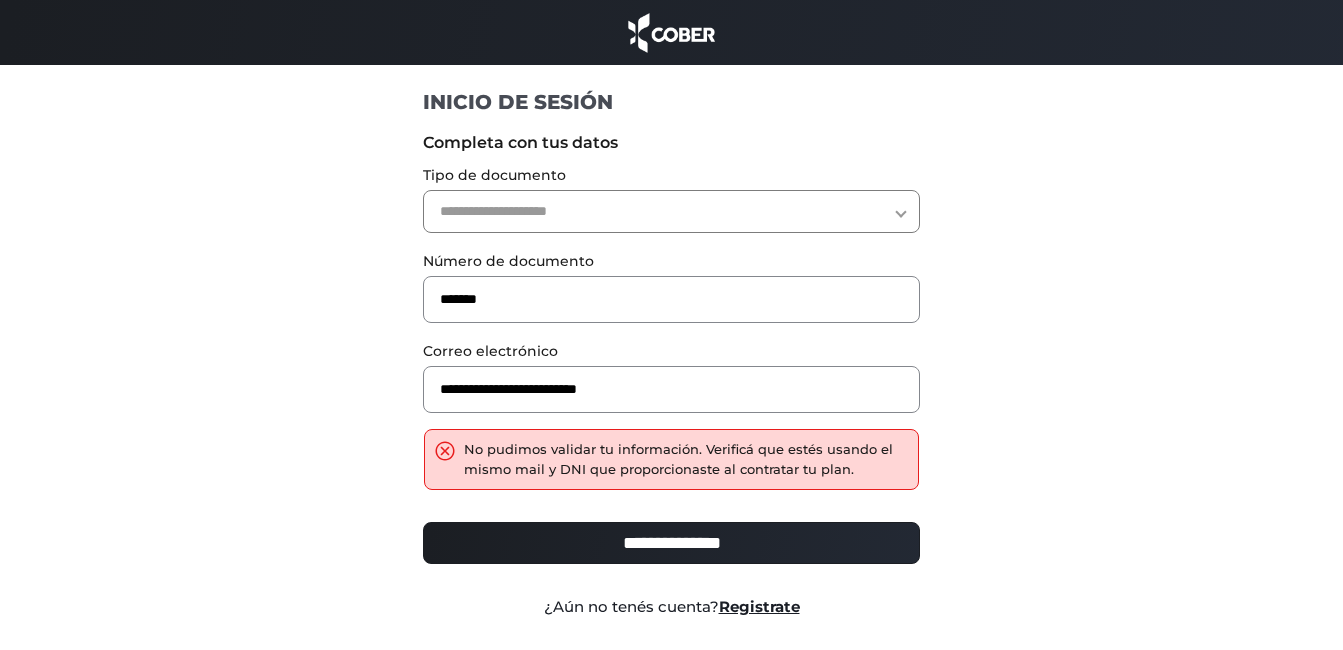 select on "**" 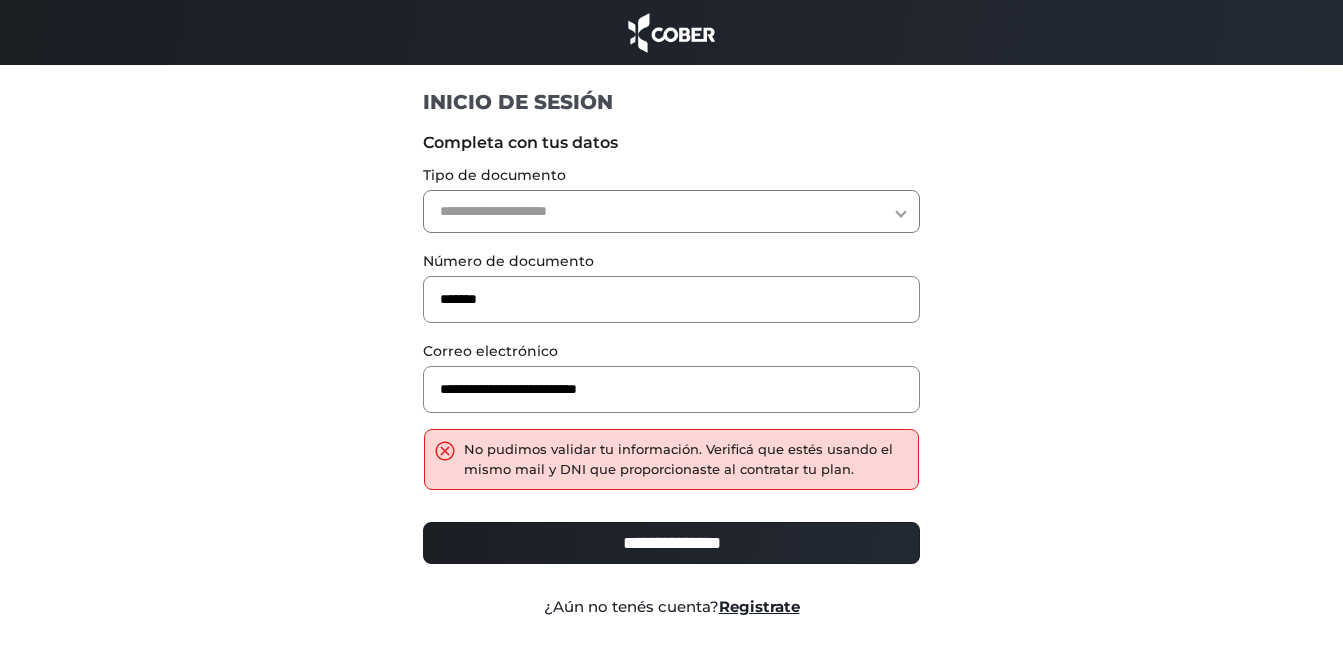 click on "**********" at bounding box center [671, 211] 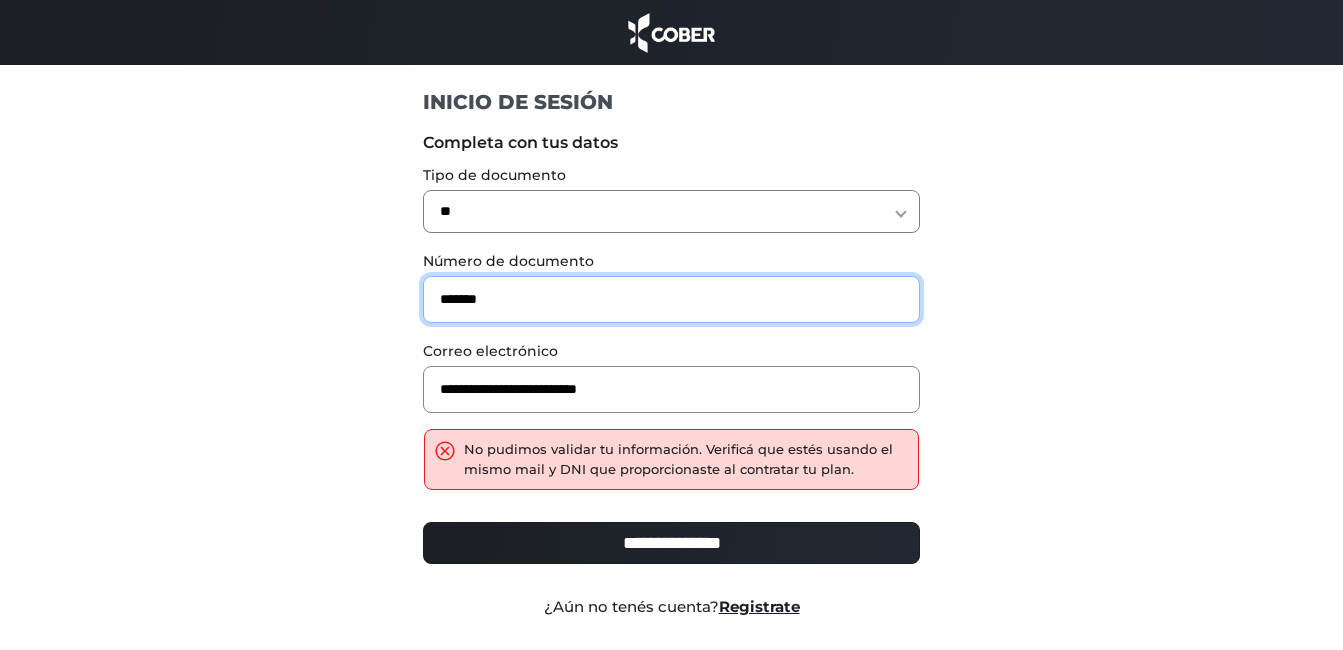 click on "*******" at bounding box center (671, 299) 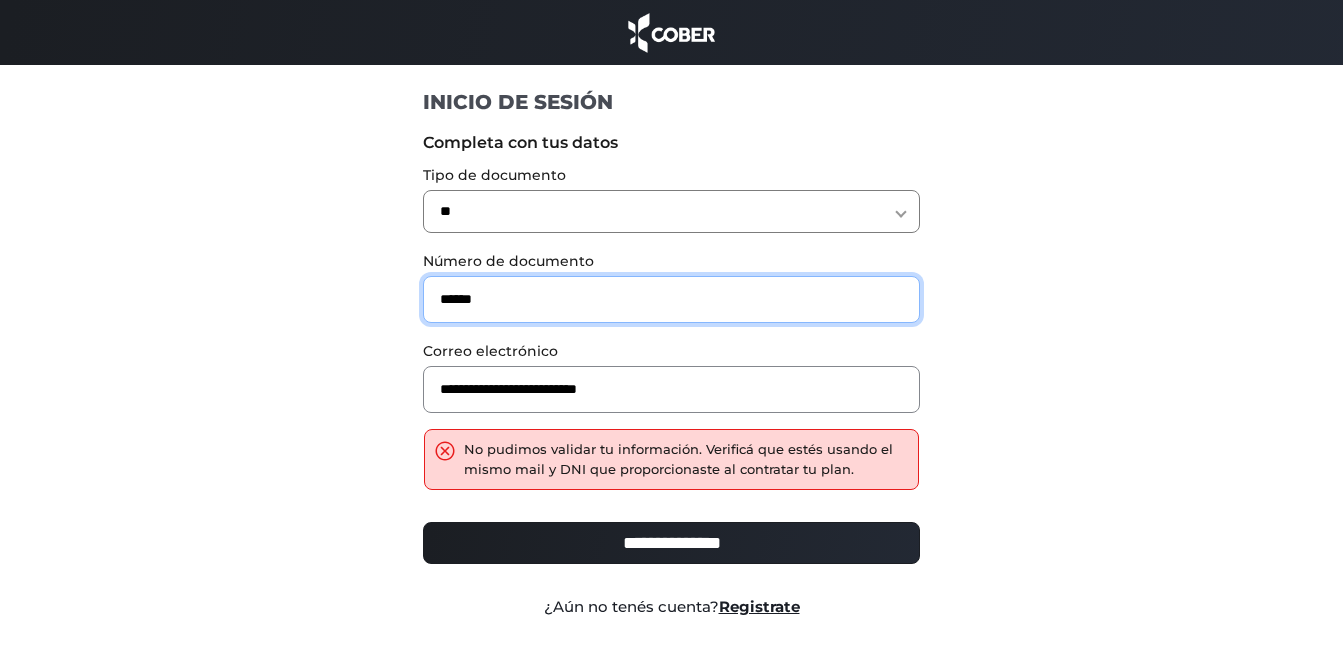 type on "******" 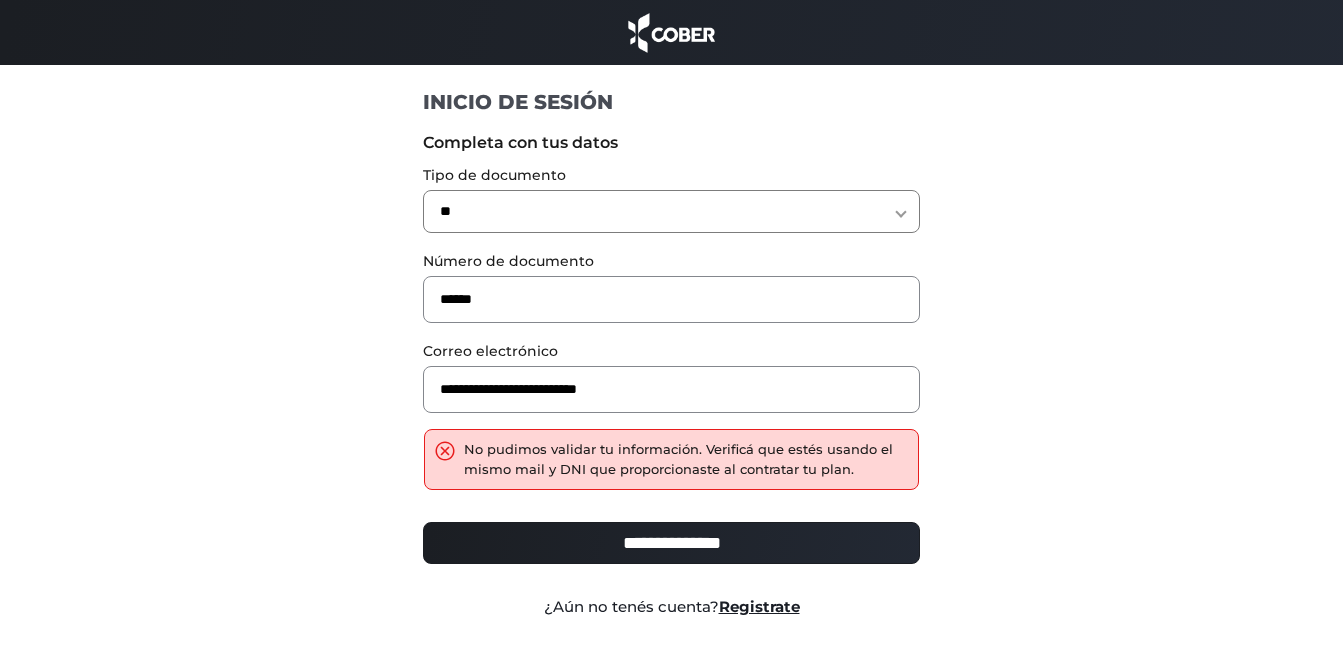 click on "**********" at bounding box center (671, 211) 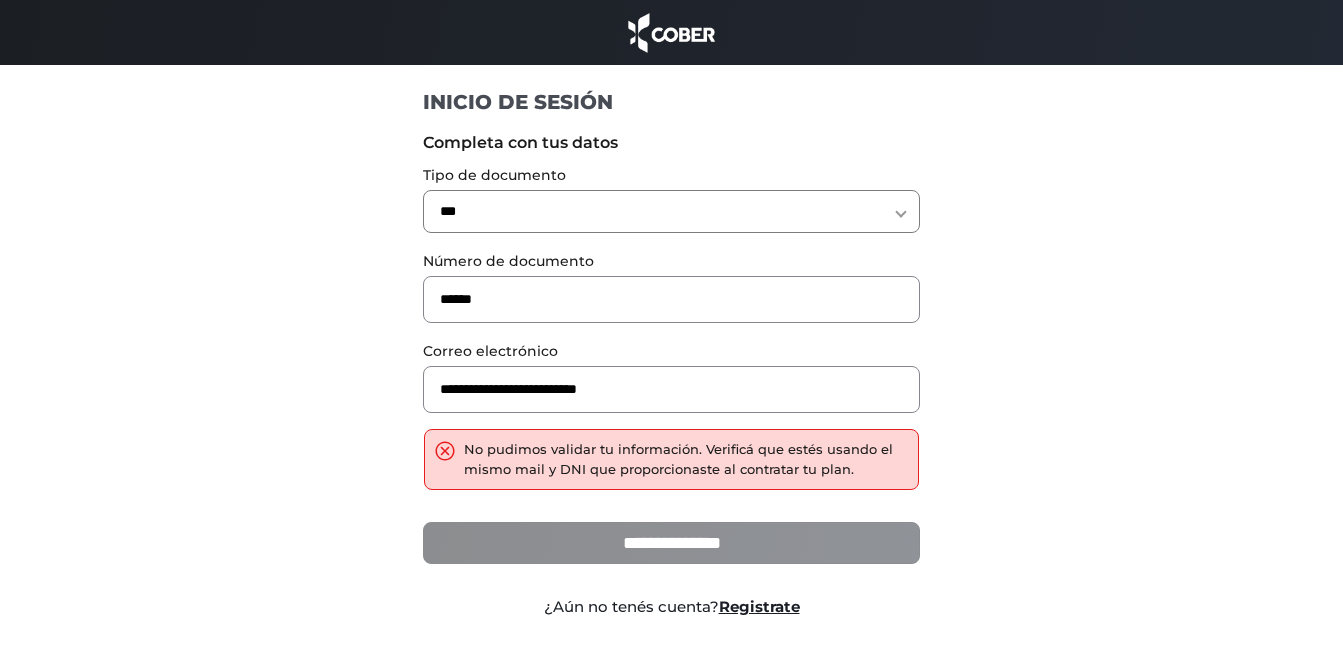 click on "**********" at bounding box center (671, 543) 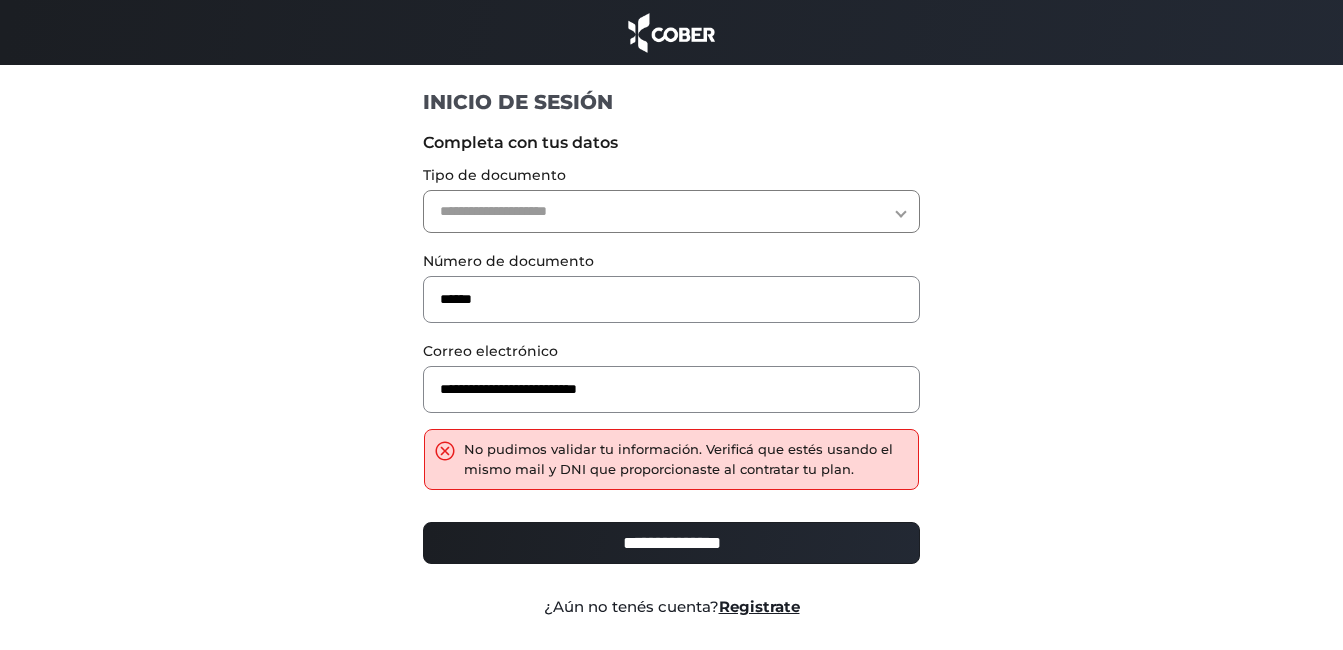 scroll, scrollTop: 0, scrollLeft: 0, axis: both 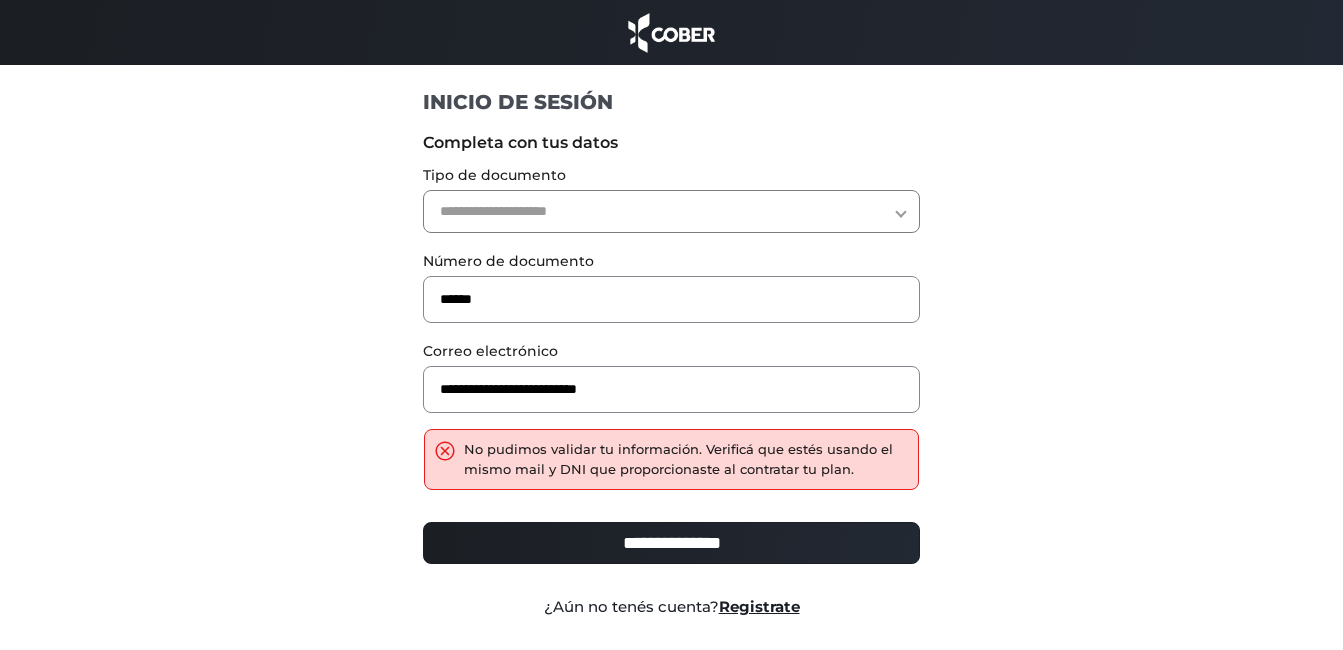 click on "**********" at bounding box center [671, 211] 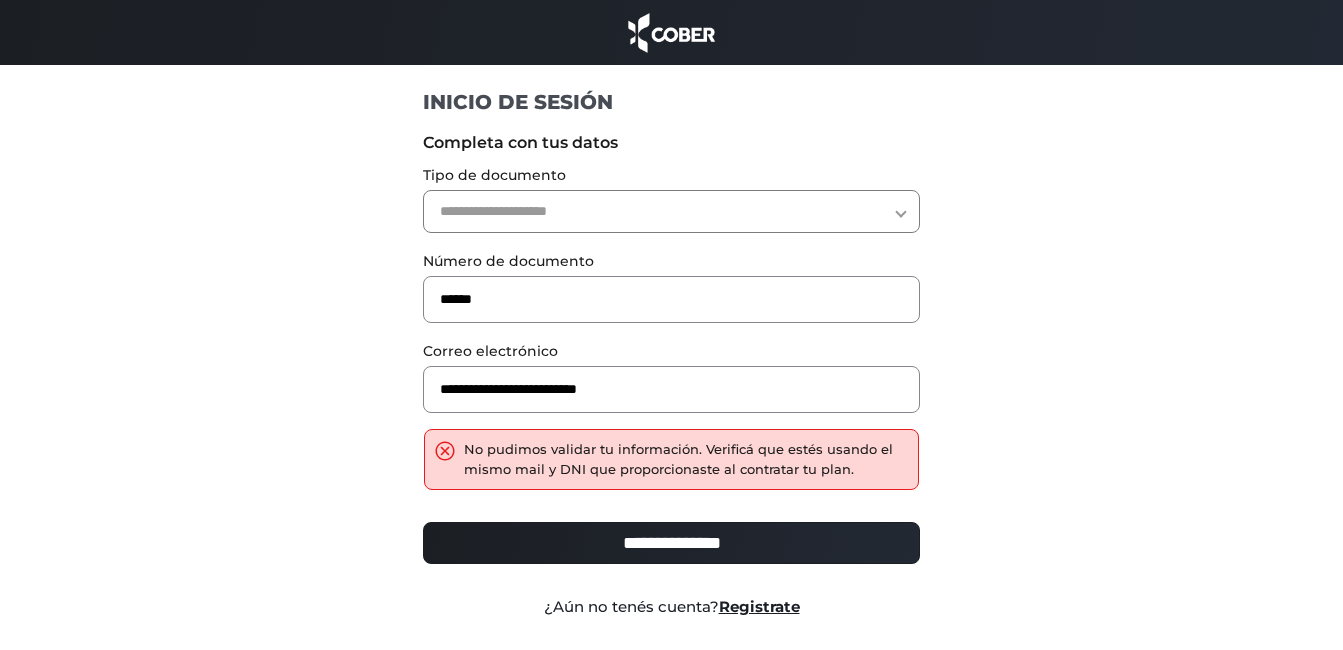select on "**" 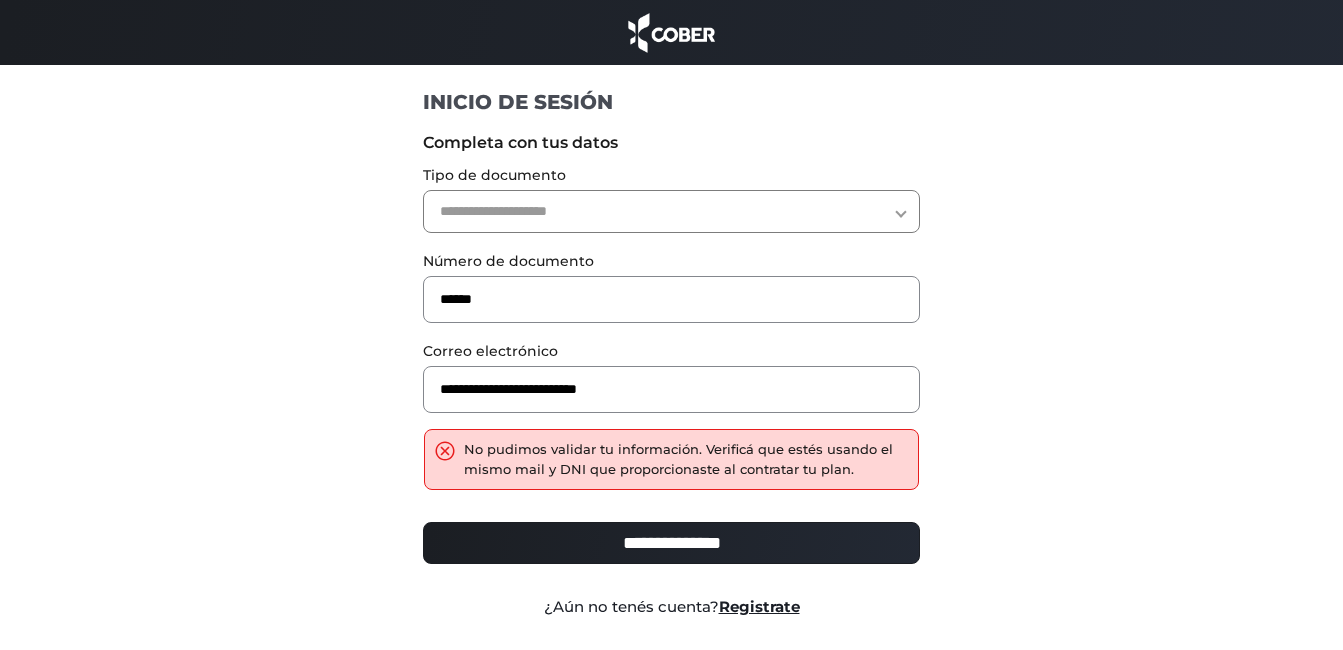 click on "**********" at bounding box center [671, 211] 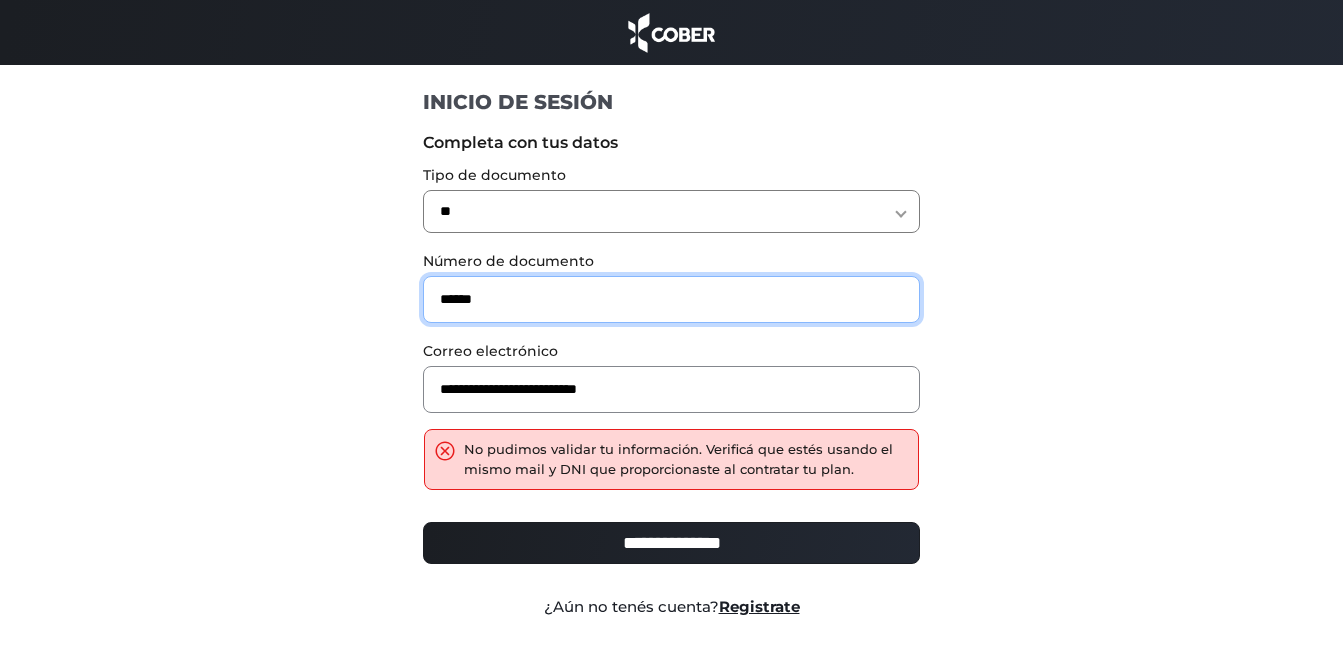 click on "******" at bounding box center (671, 299) 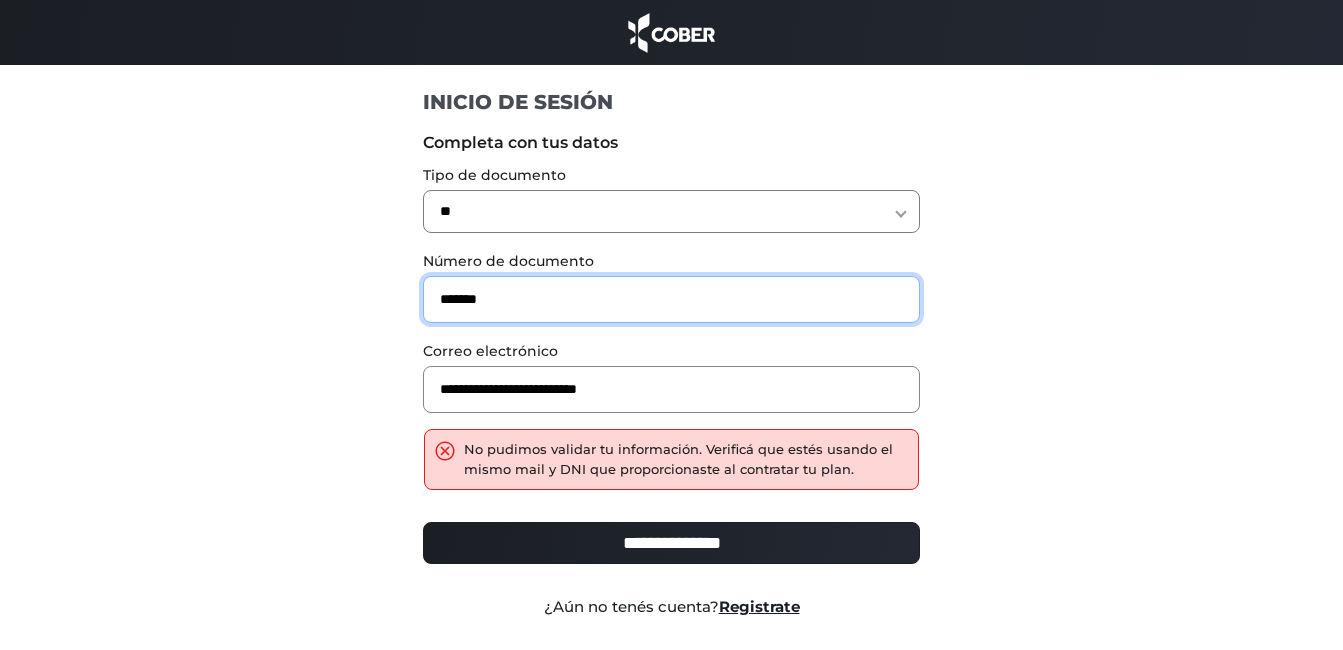 type on "*******" 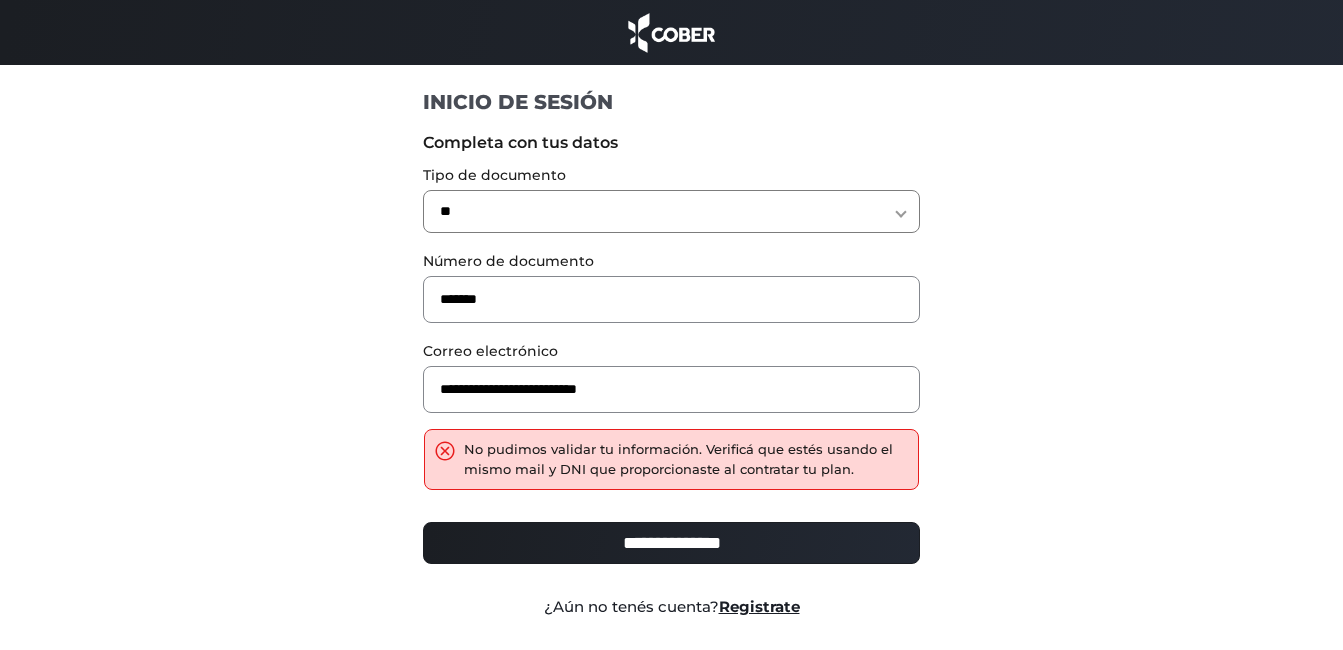click on "**********" at bounding box center (671, 211) 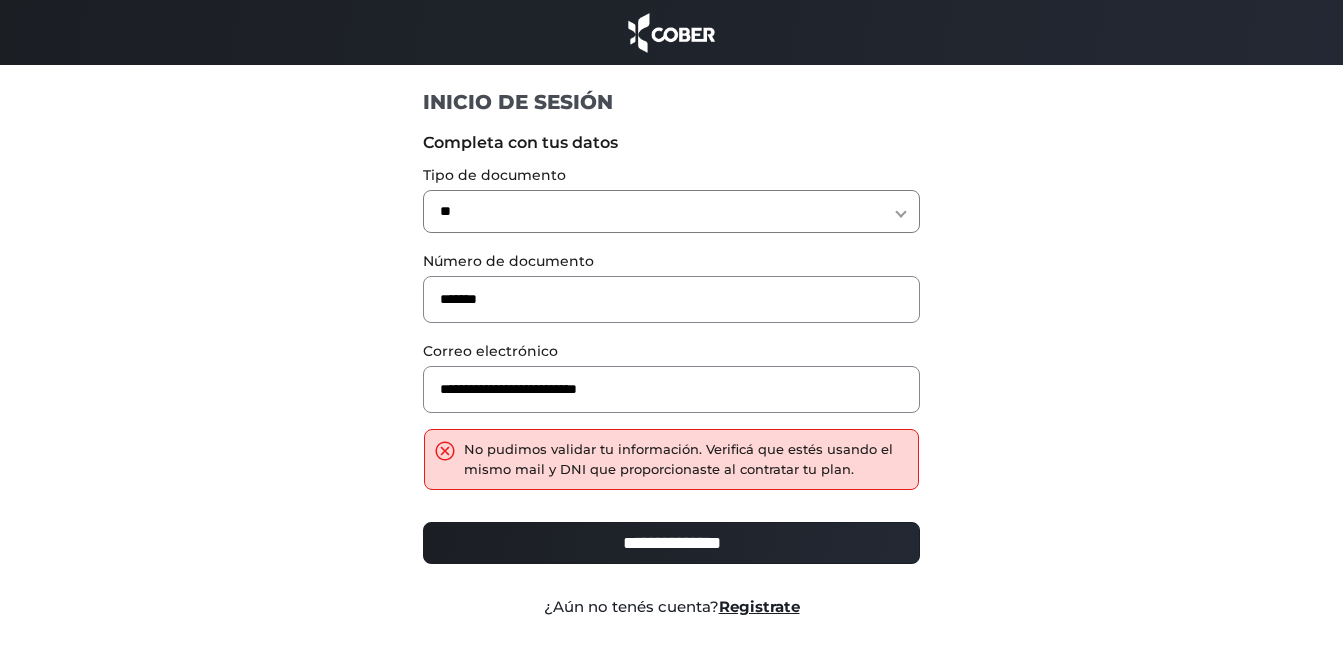 select on "***" 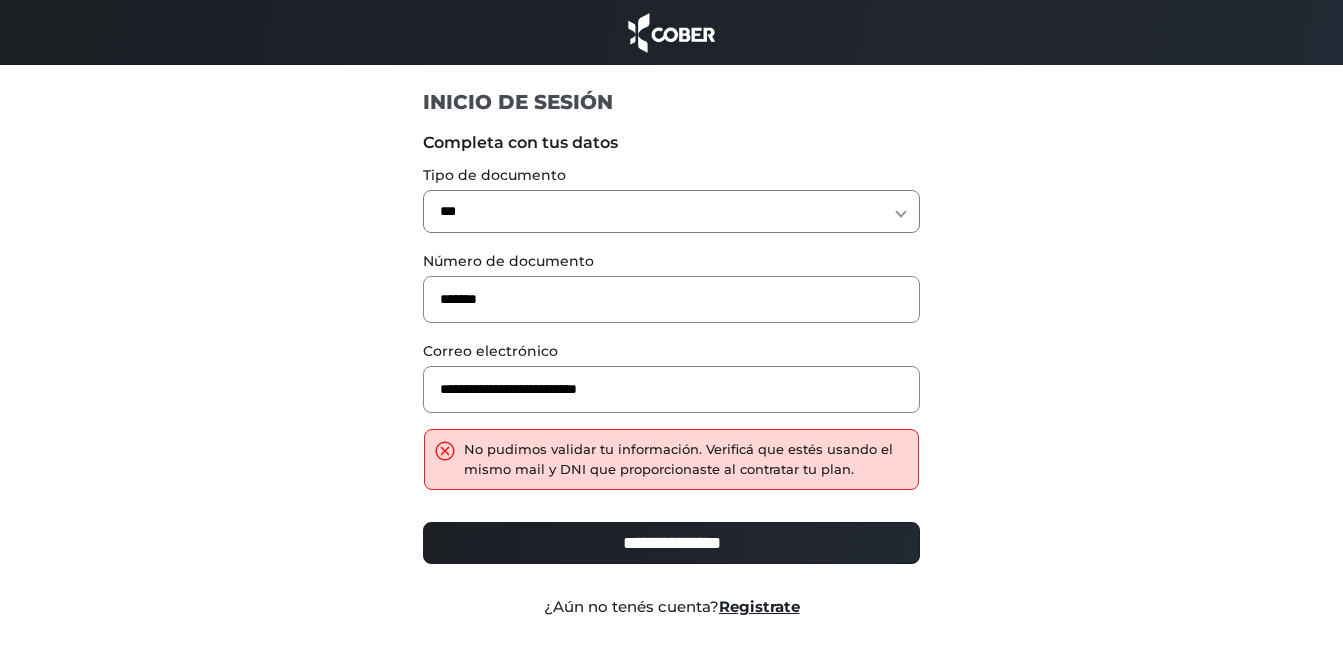 click on "**********" at bounding box center [671, 543] 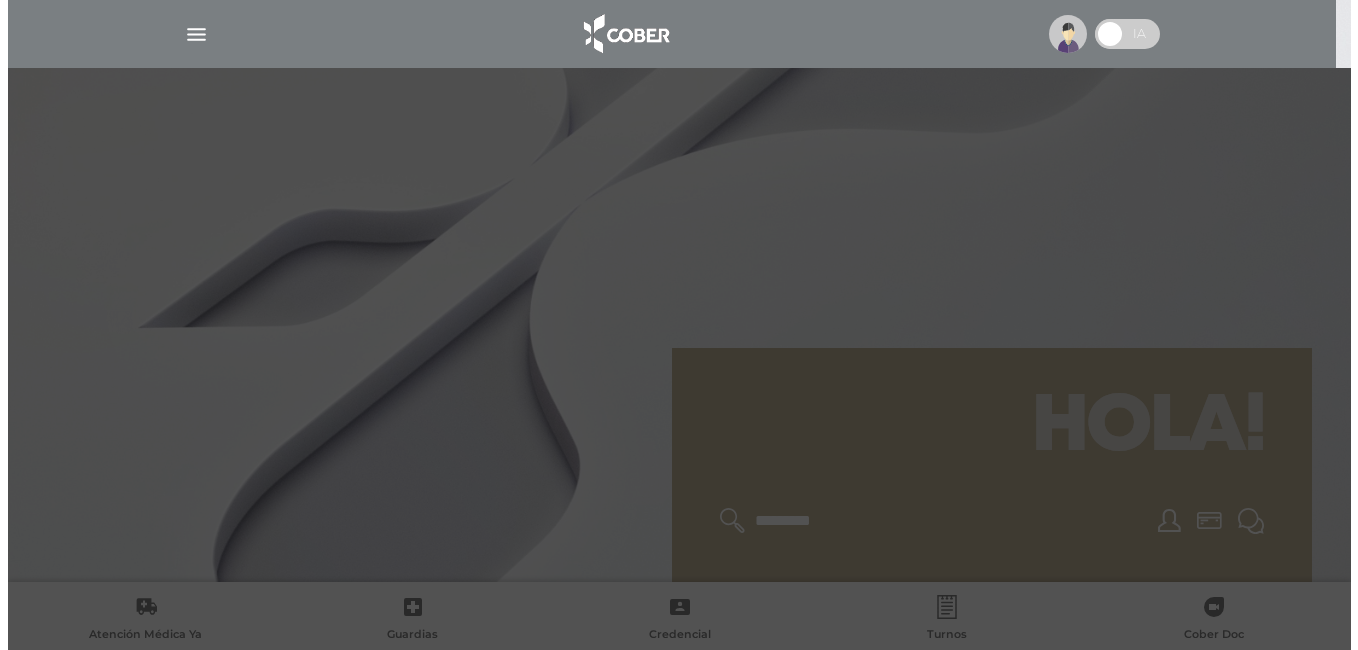 scroll, scrollTop: 0, scrollLeft: 0, axis: both 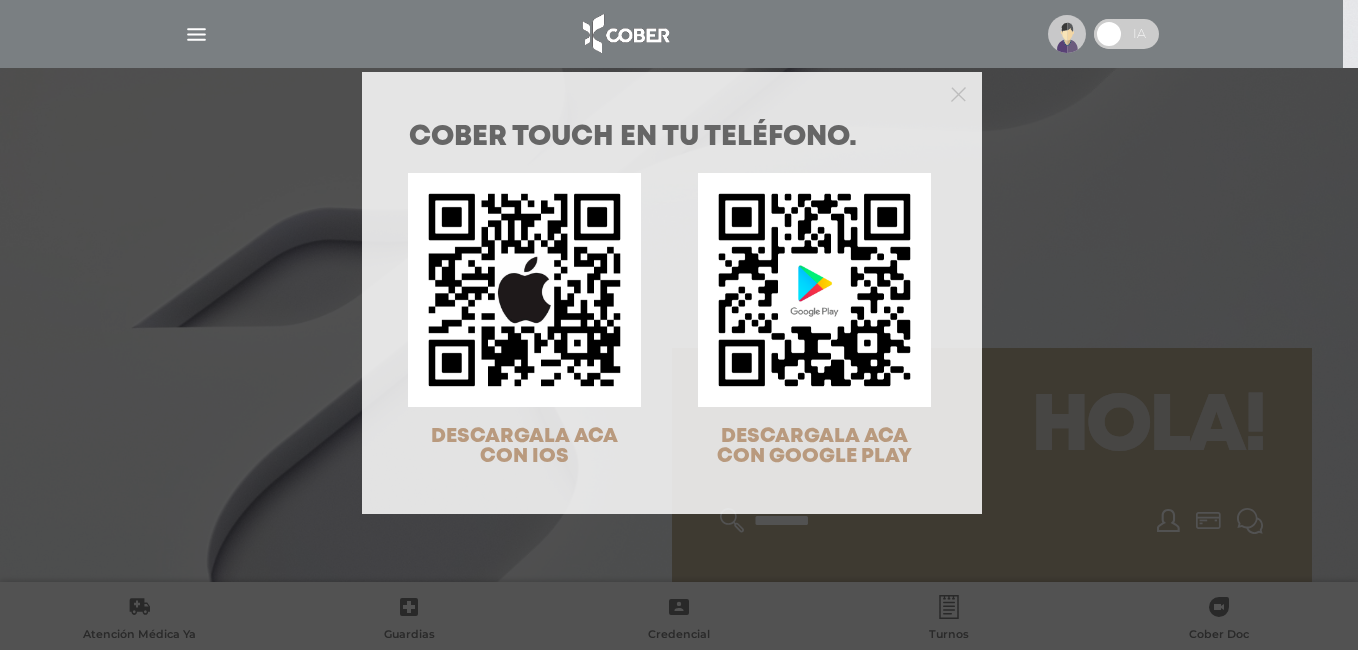 click on "COBER TOUCH en tu teléfono.
DESCARGALA ACA CON IOS
DESCARGALA ACA CON GOOGLE PLAY" at bounding box center (679, 325) 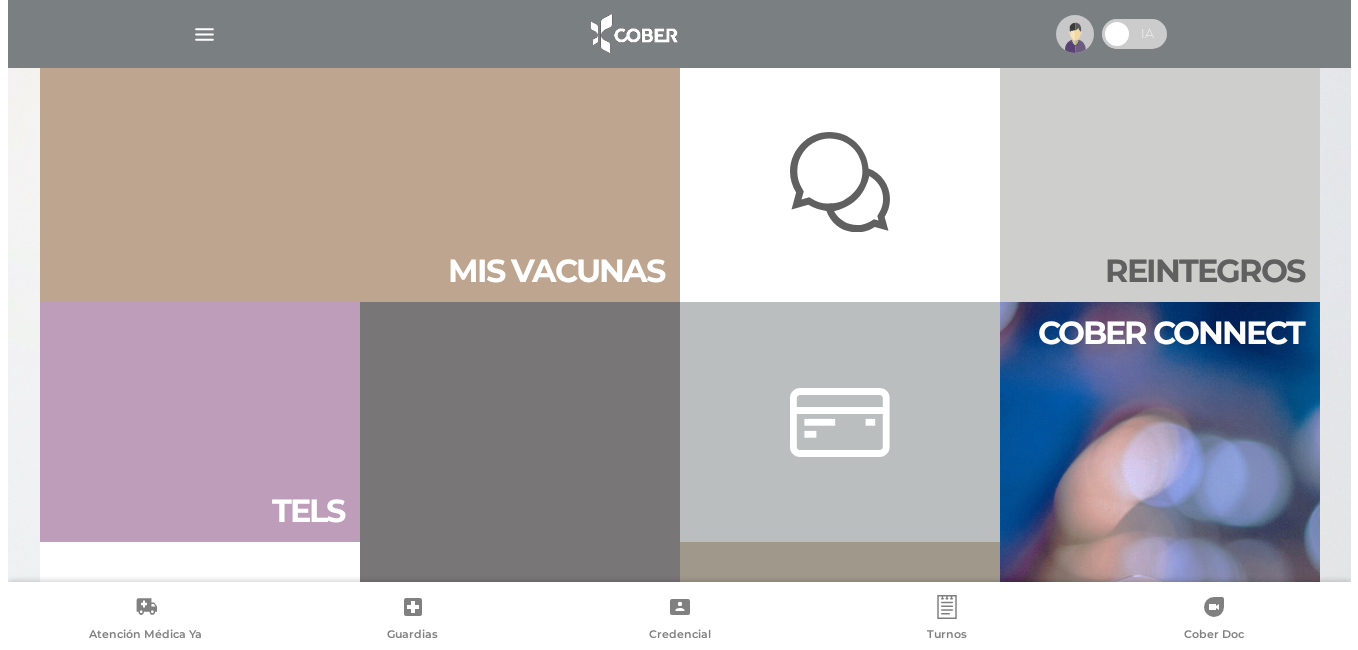 scroll, scrollTop: 0, scrollLeft: 0, axis: both 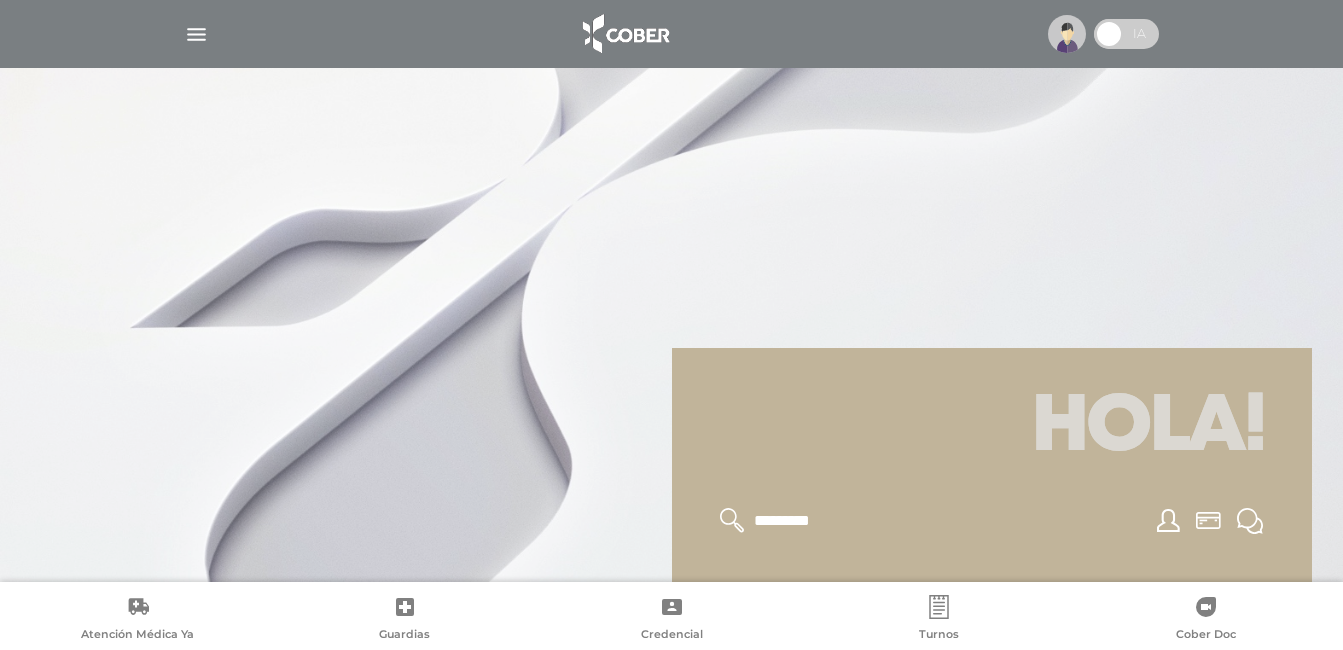 click at bounding box center [1067, 34] 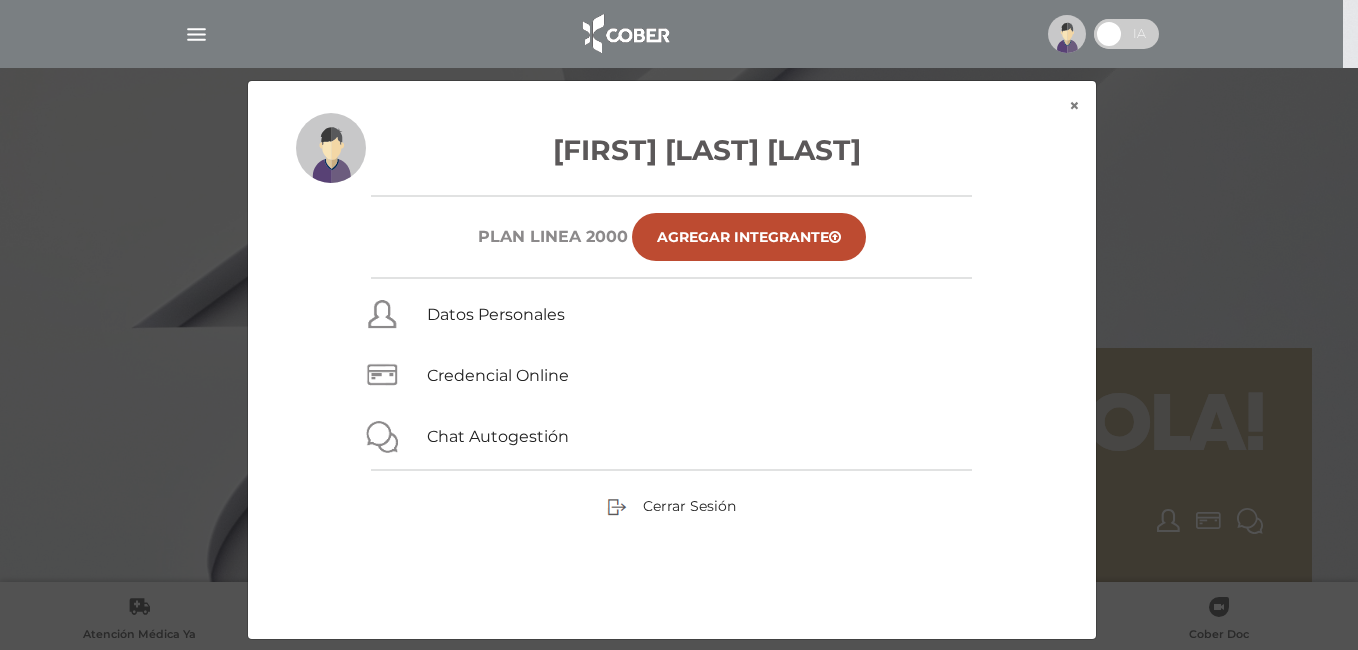 click on "×
×
Romero Maria Isabel
Plan Linea 2000
Agregar Integrante
Datos Personales
Credencial Online
Chat Autogestión
Cerrar Sesión" at bounding box center (679, 360) 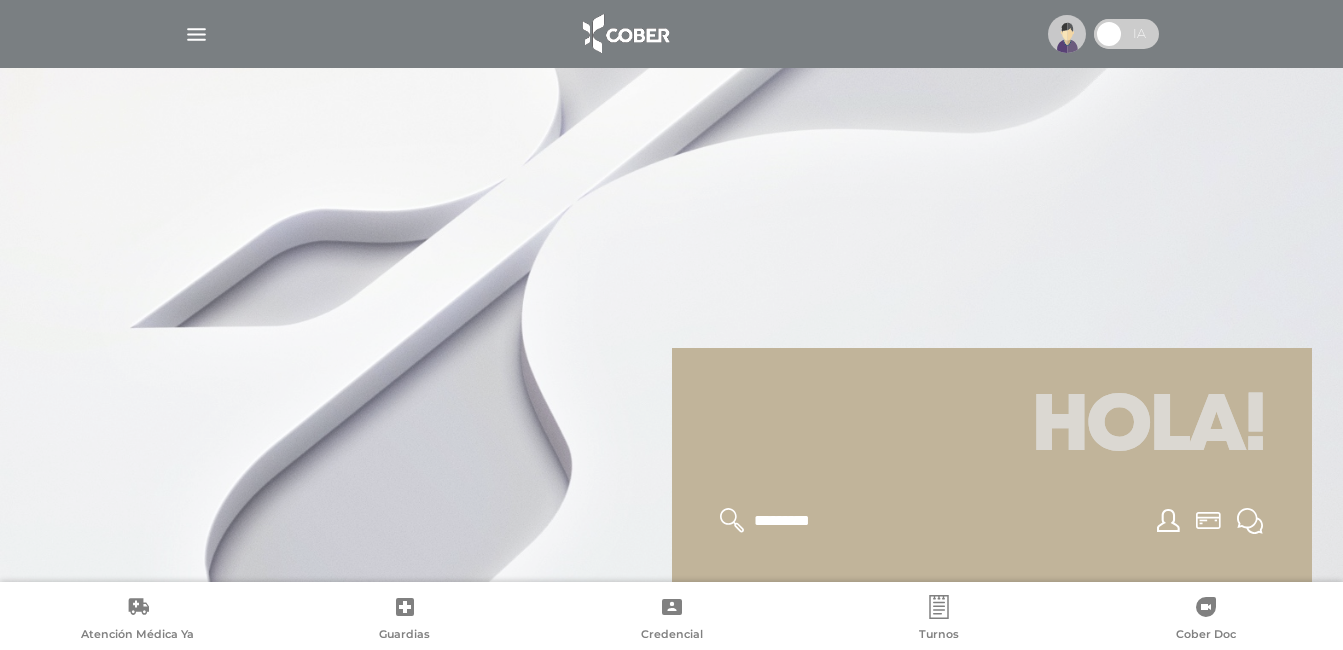 click at bounding box center (196, 34) 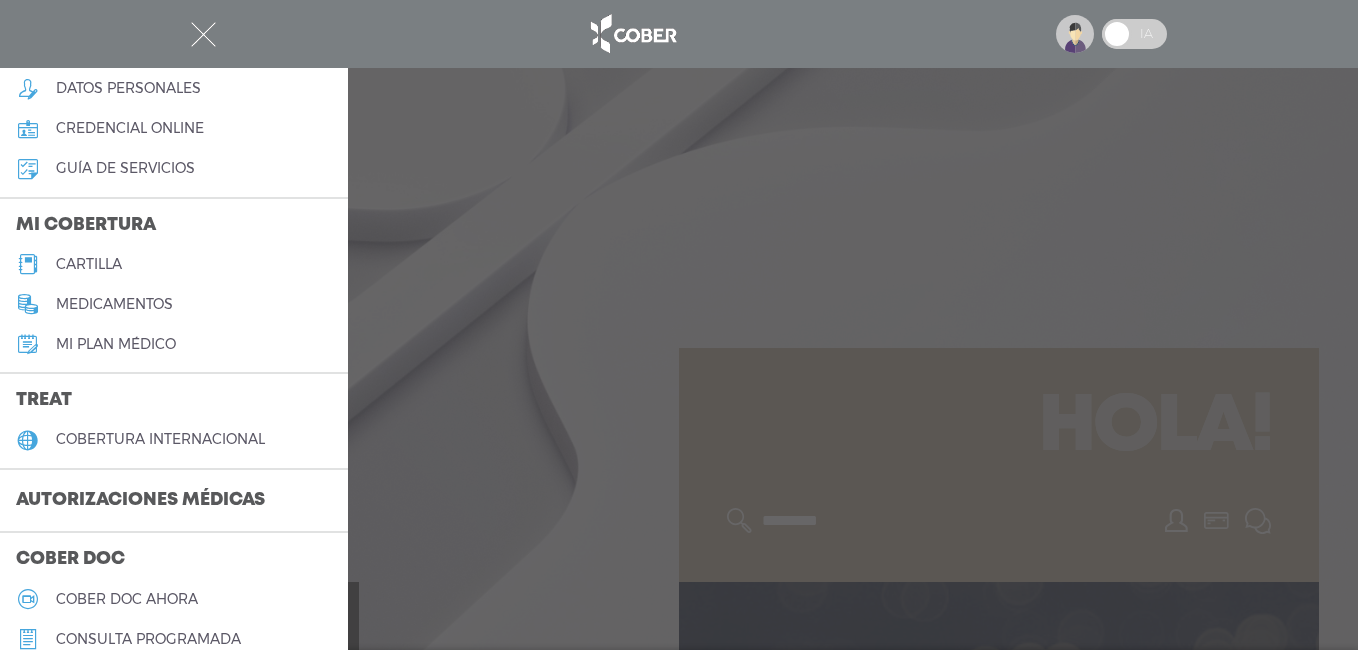 scroll, scrollTop: 0, scrollLeft: 0, axis: both 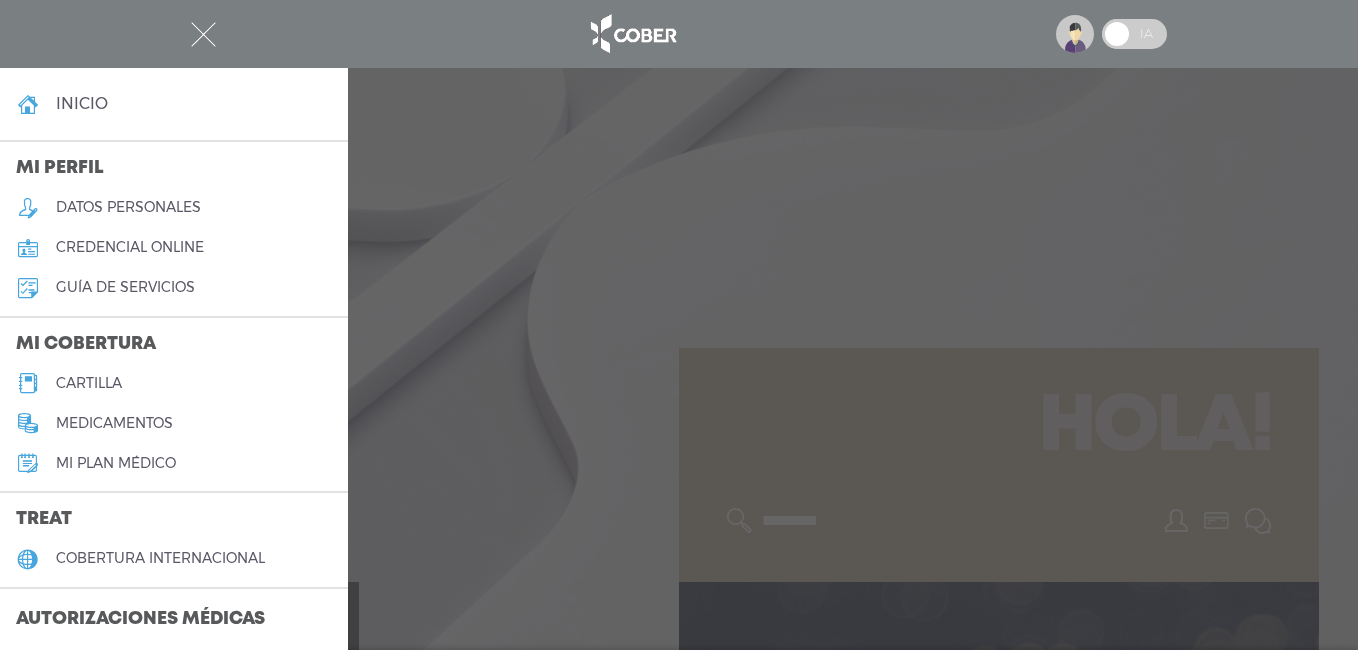 click at bounding box center (679, 325) 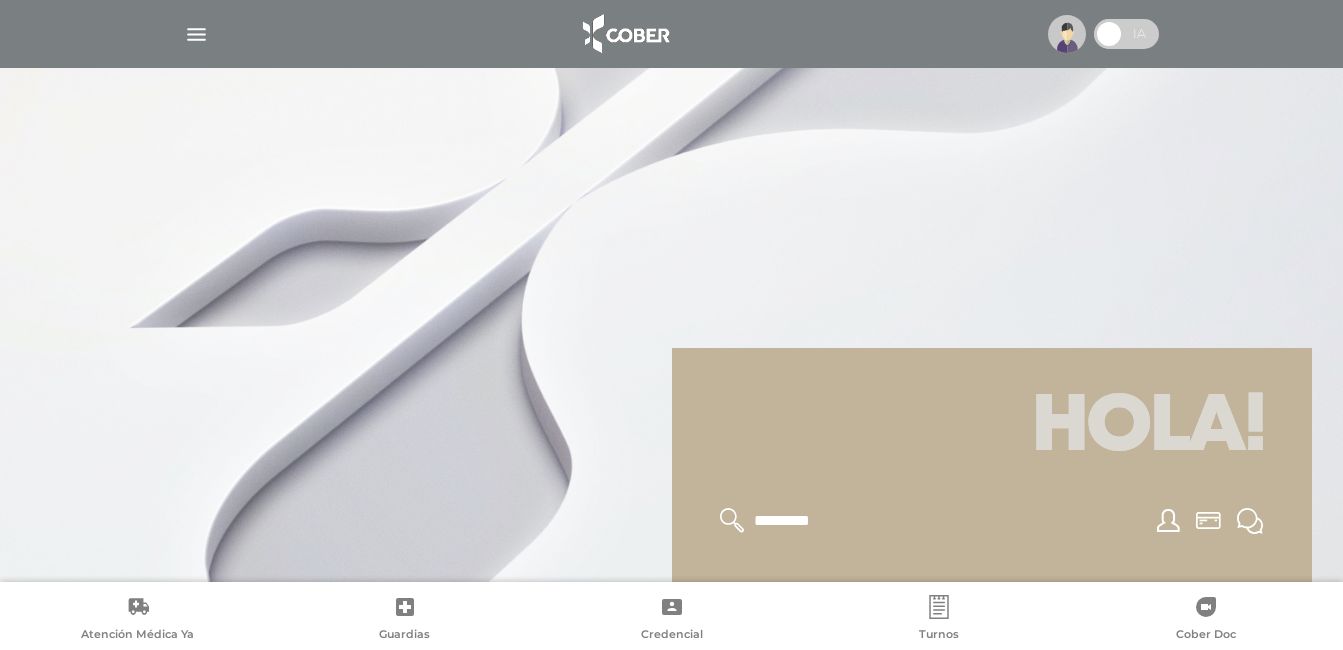 click on "Turnos" at bounding box center (938, 620) 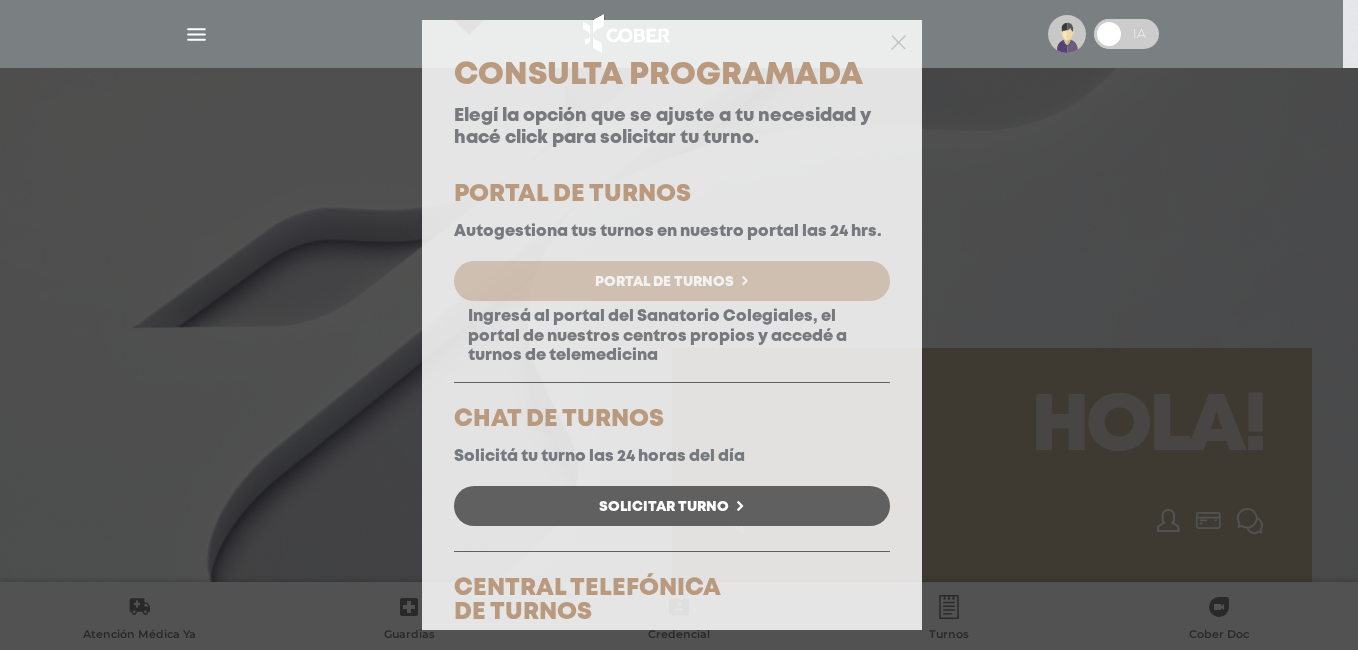 click on "Portal de Turnos" at bounding box center (672, 281) 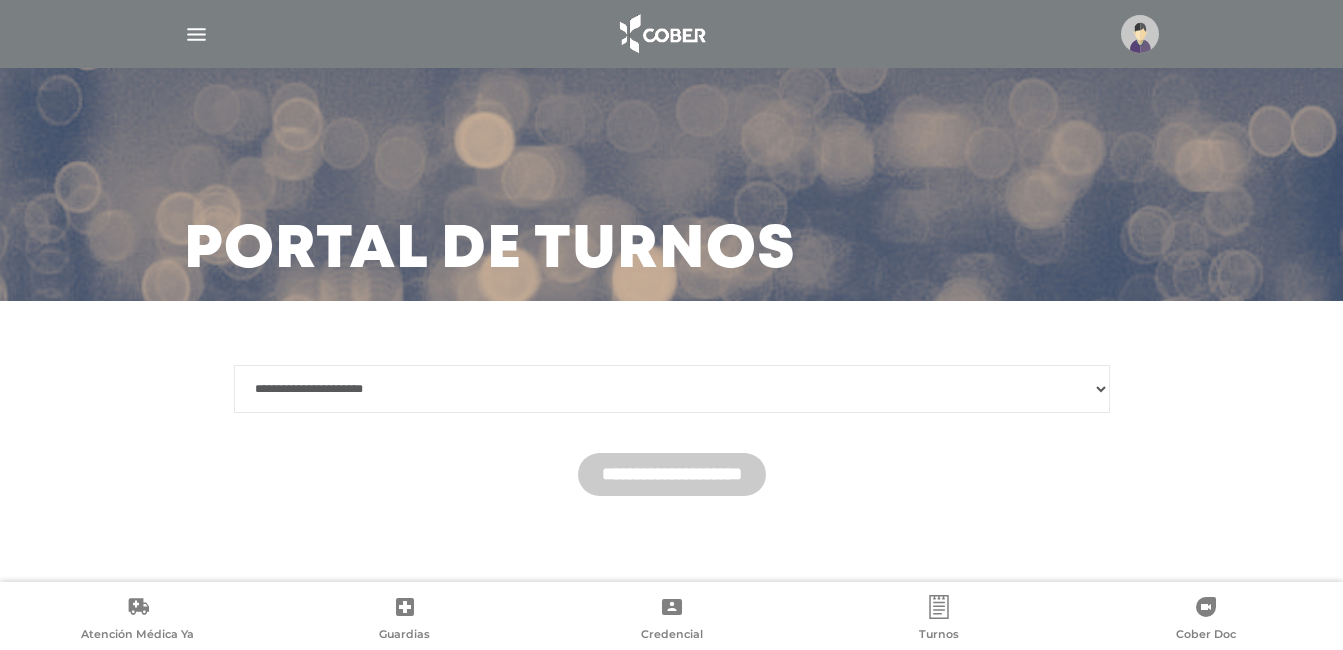 scroll, scrollTop: 9, scrollLeft: 0, axis: vertical 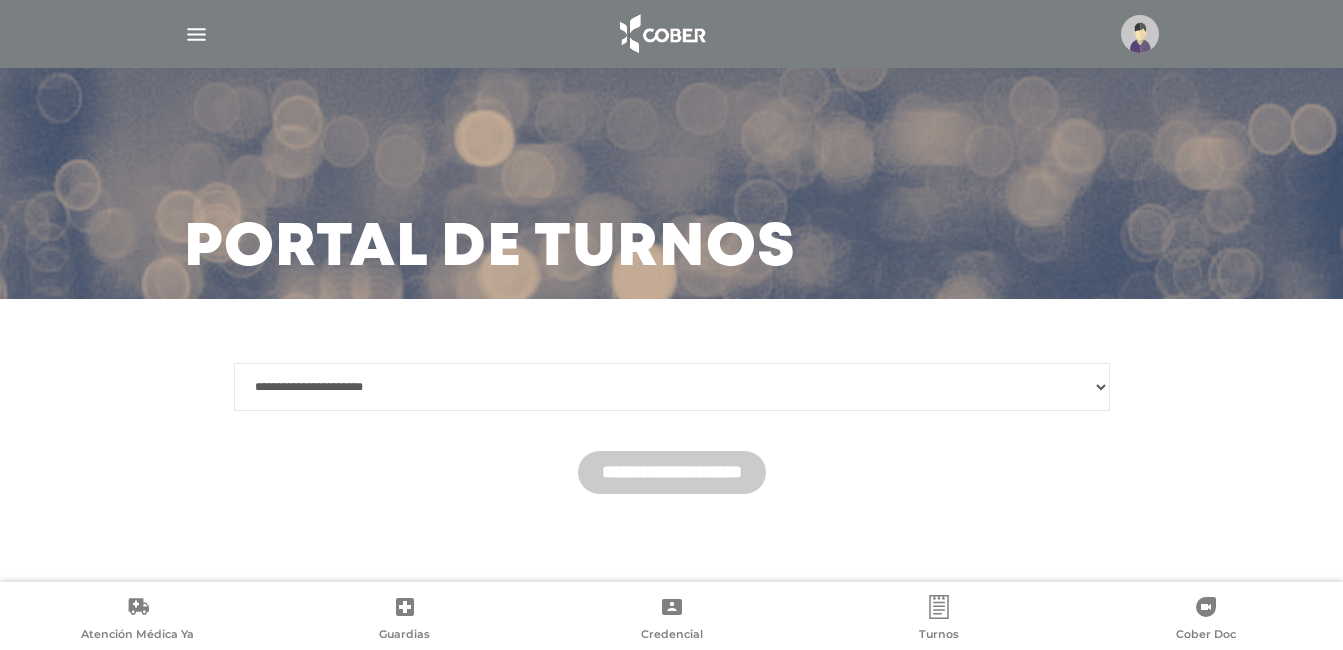 click on "**********" at bounding box center (672, 387) 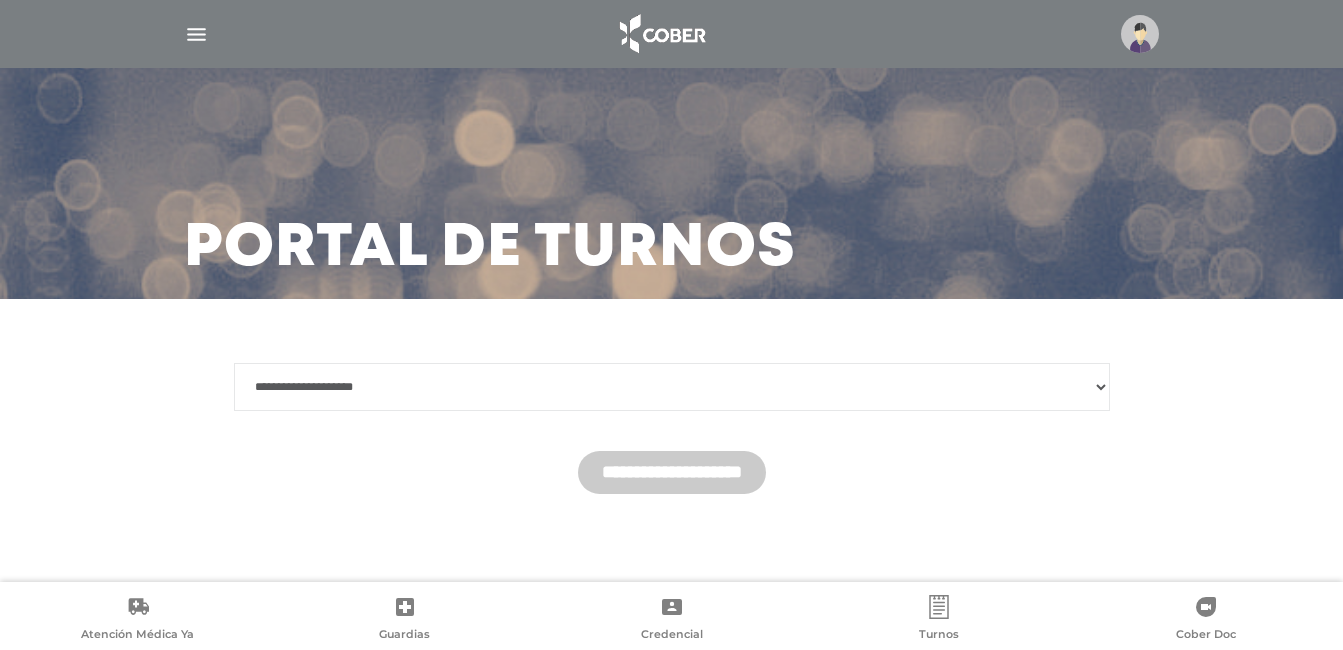 click on "**********" at bounding box center (672, 387) 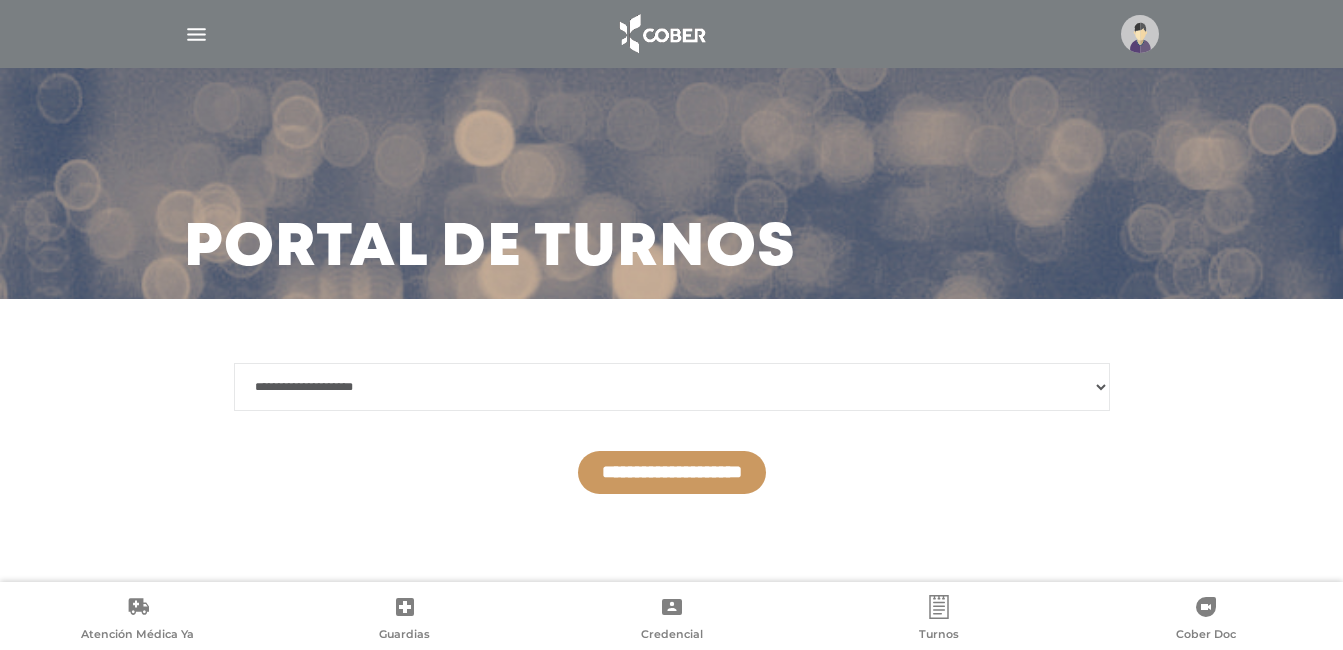 click on "**********" at bounding box center [672, 472] 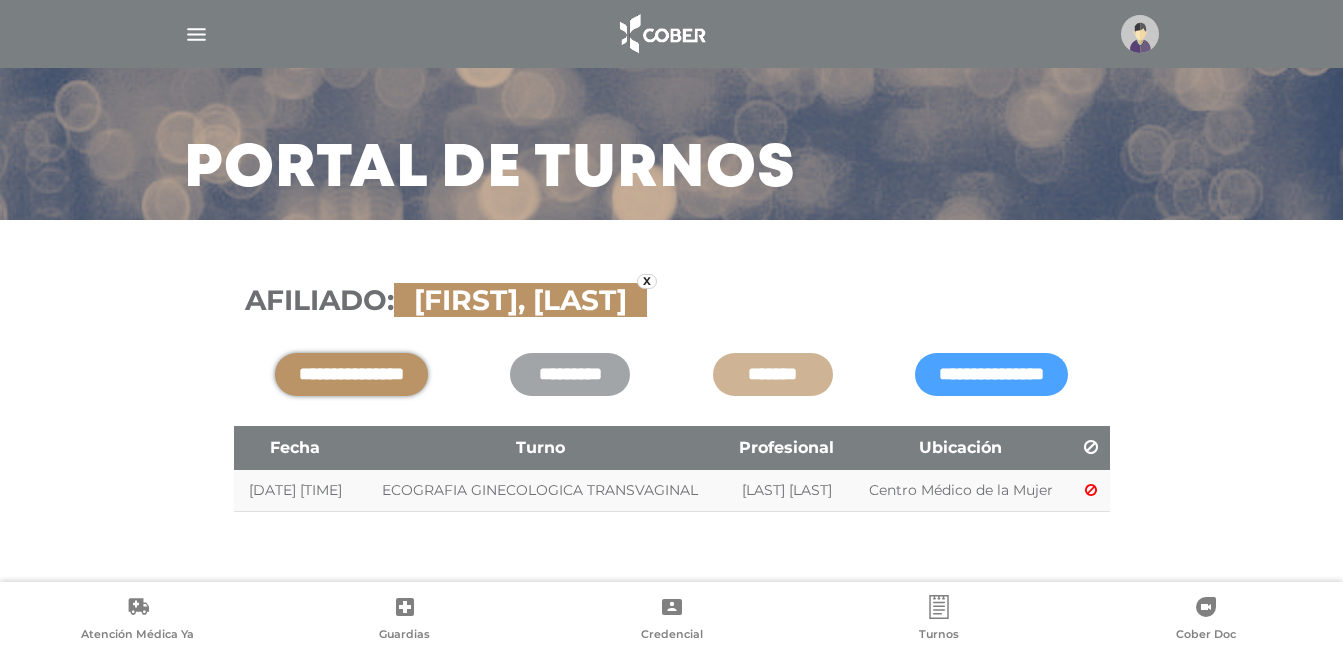 scroll, scrollTop: 127, scrollLeft: 0, axis: vertical 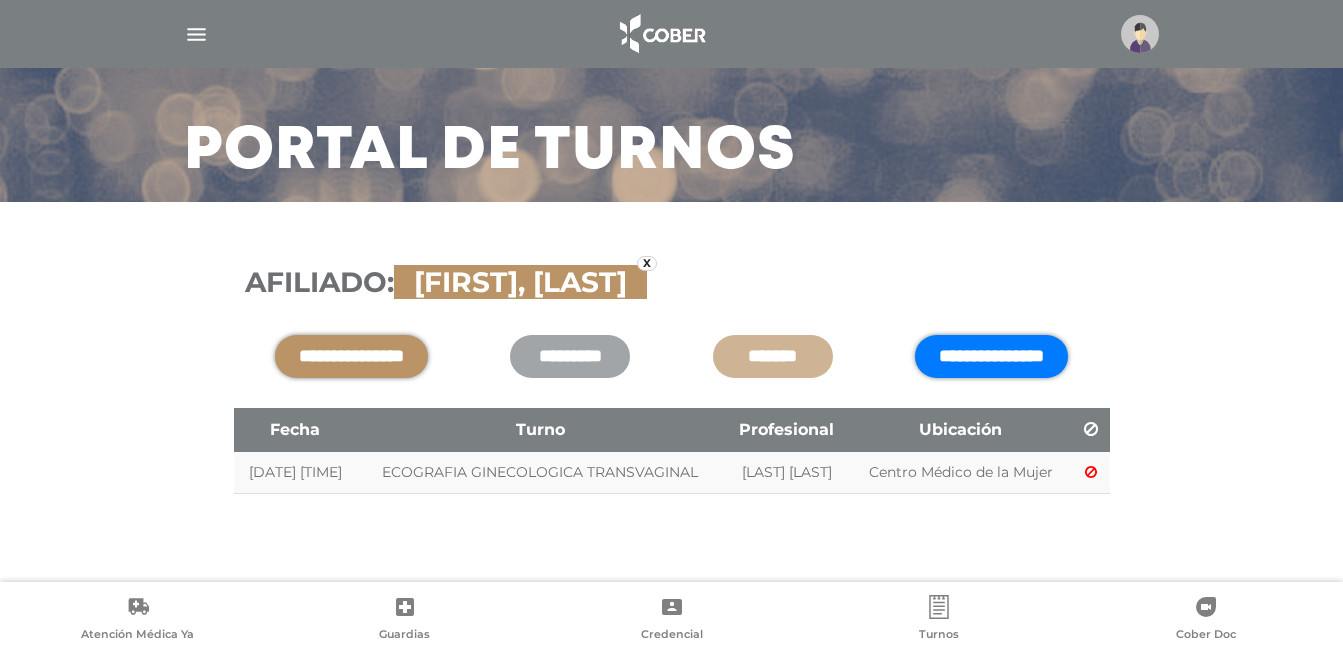 click on "**********" at bounding box center (991, 356) 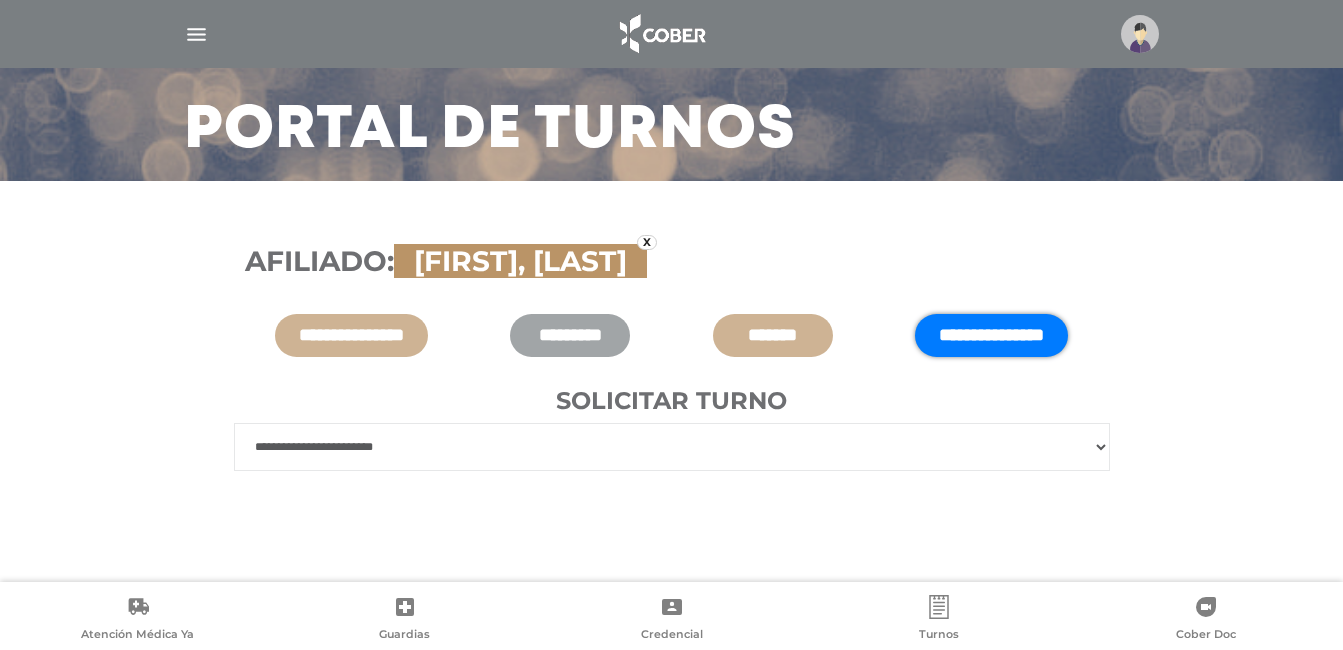 scroll, scrollTop: 128, scrollLeft: 0, axis: vertical 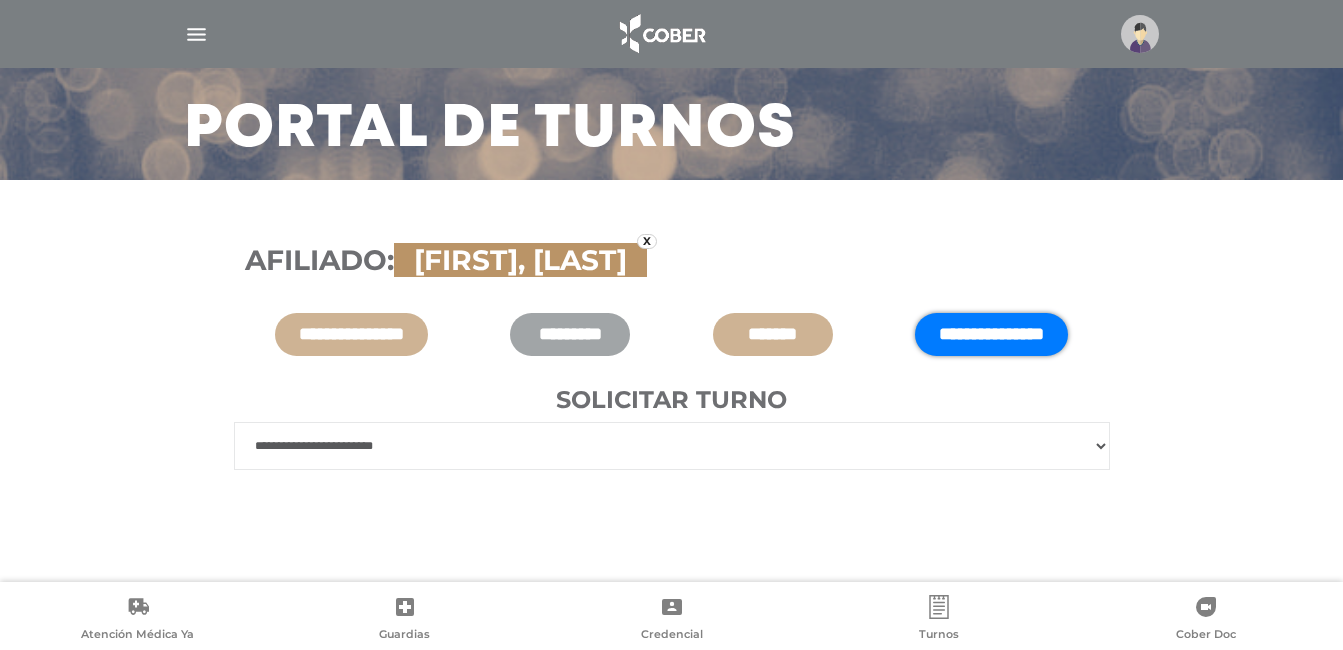 click on "**********" at bounding box center (672, 446) 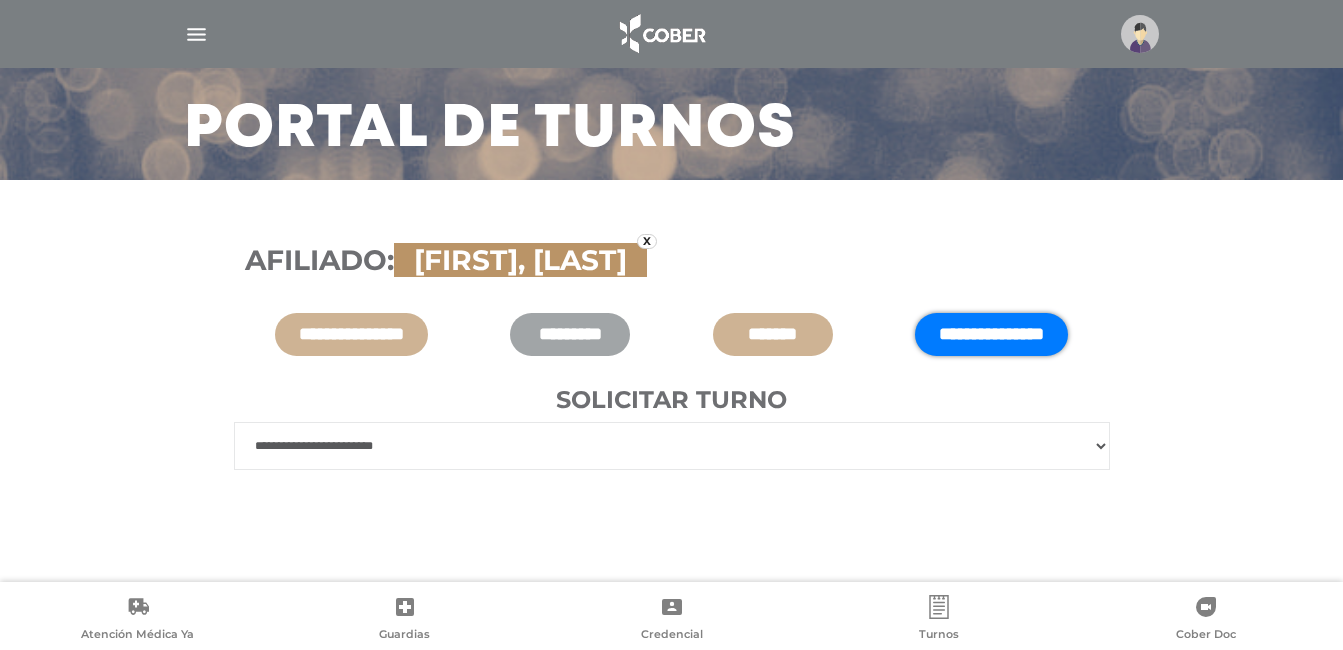select on "******" 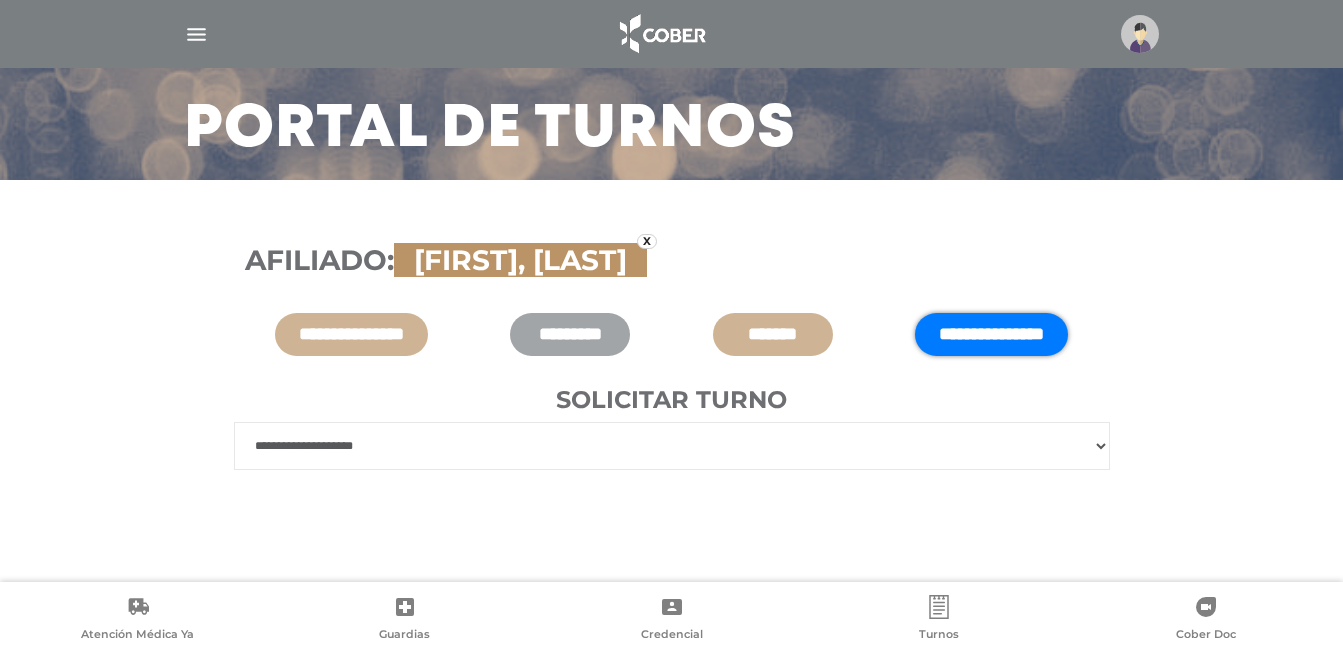 click on "**********" at bounding box center (672, 446) 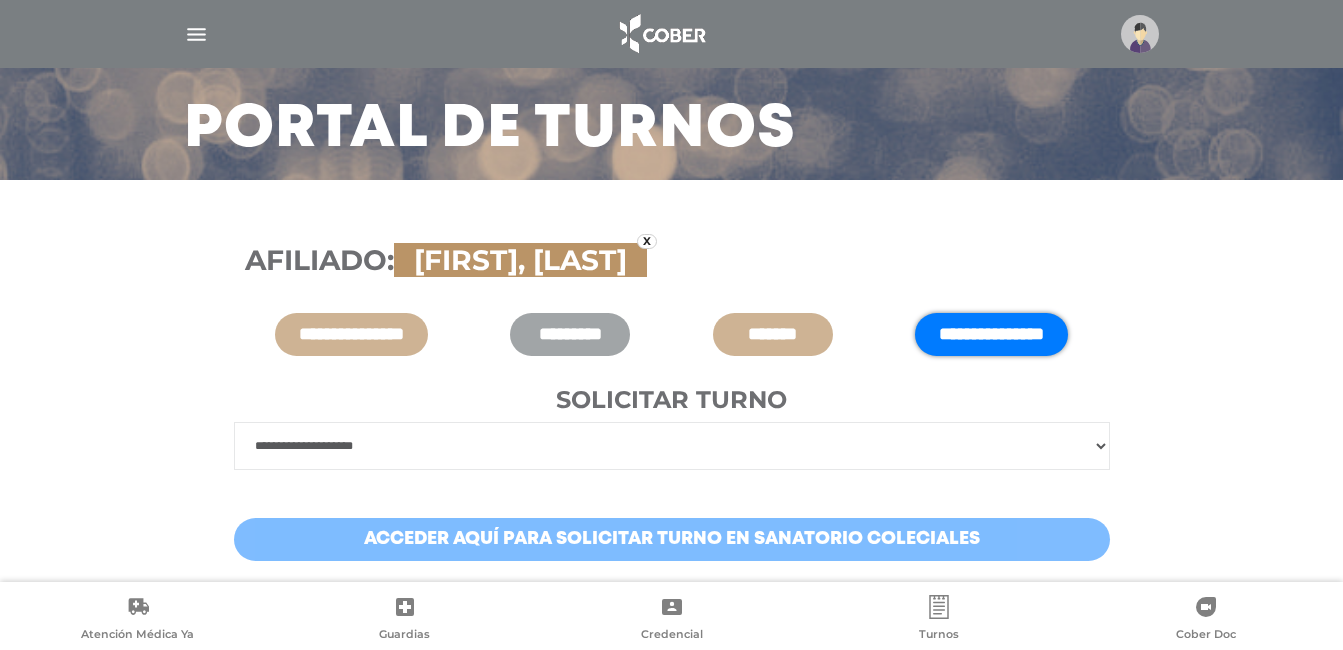 click on "Acceder aquí para solicitar turno en Sanatorio Coleciales" at bounding box center (672, 539) 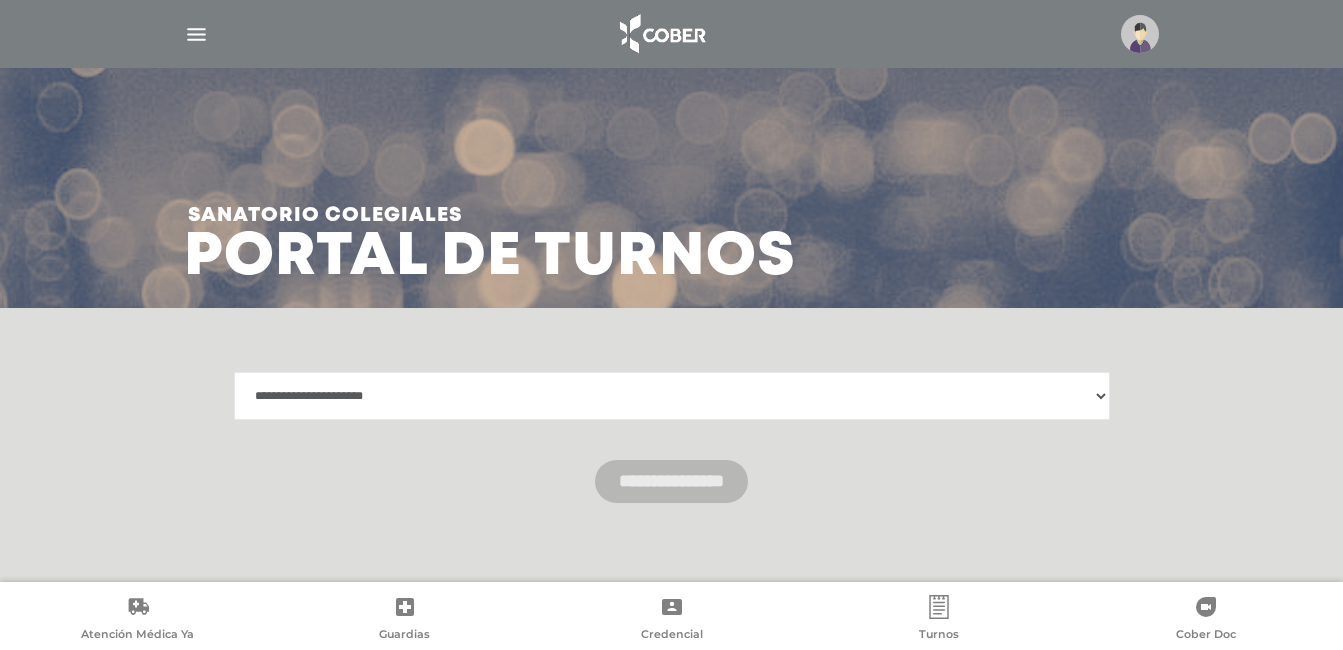 scroll, scrollTop: 0, scrollLeft: 0, axis: both 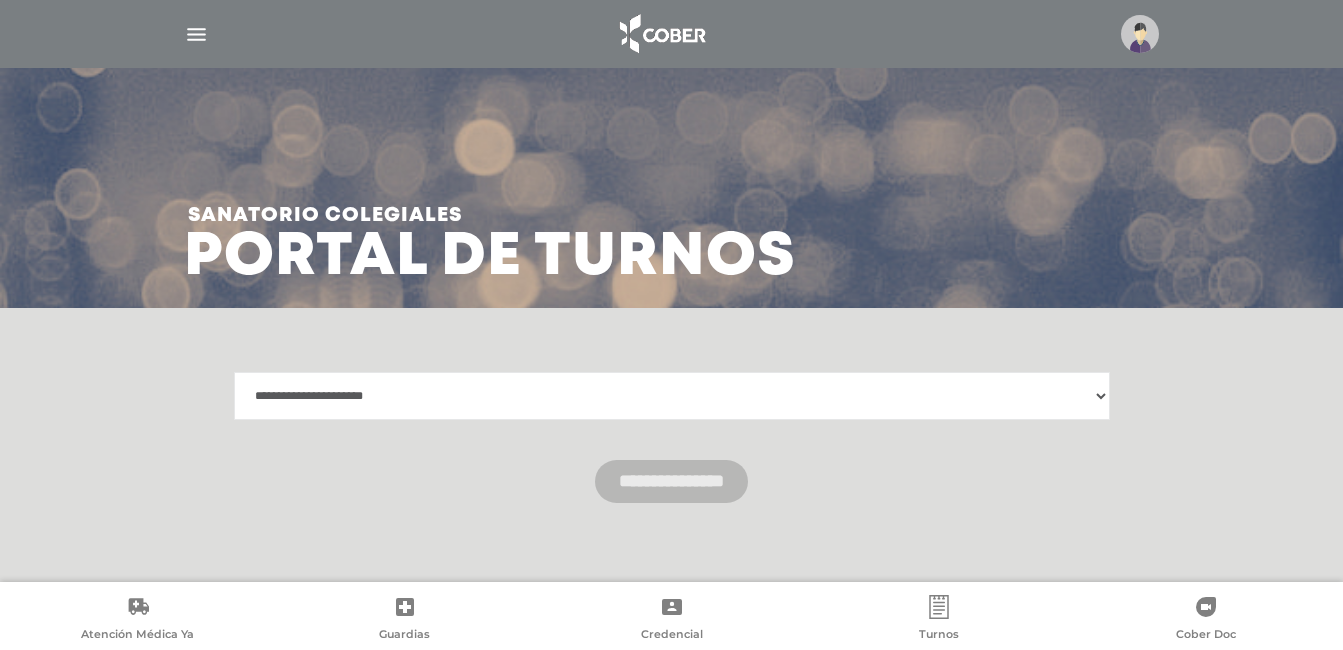 select on "**********" 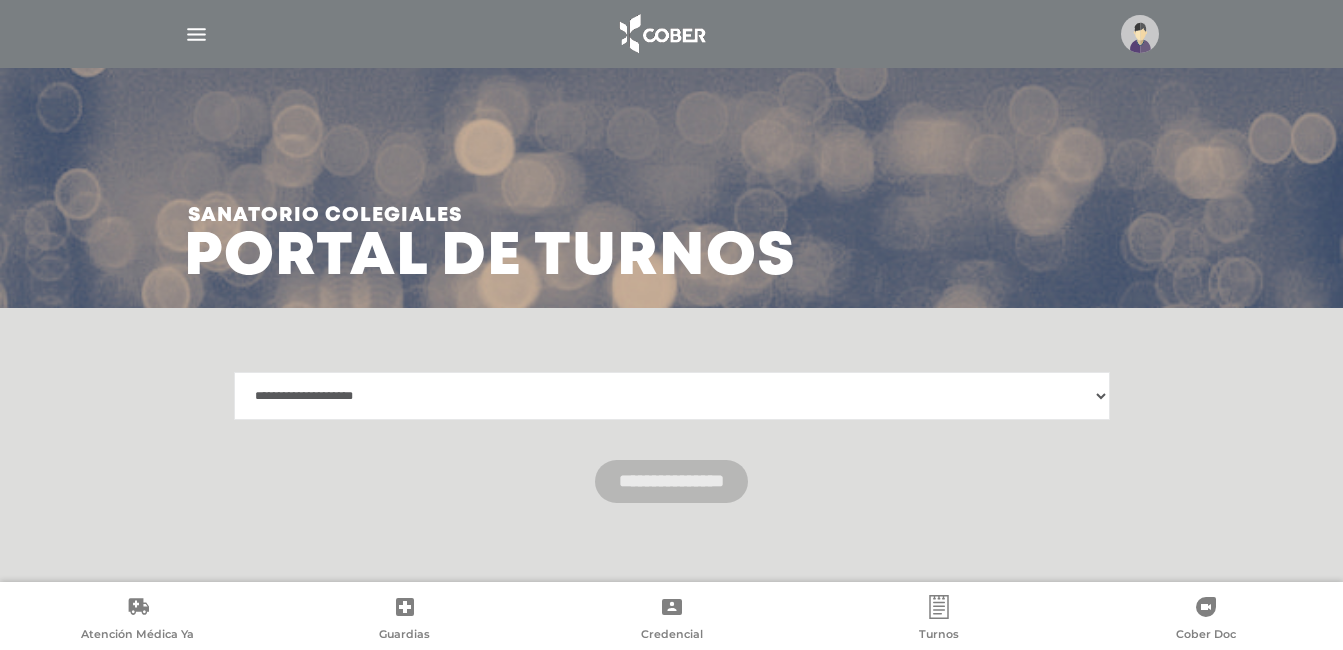 click on "**********" at bounding box center (672, 396) 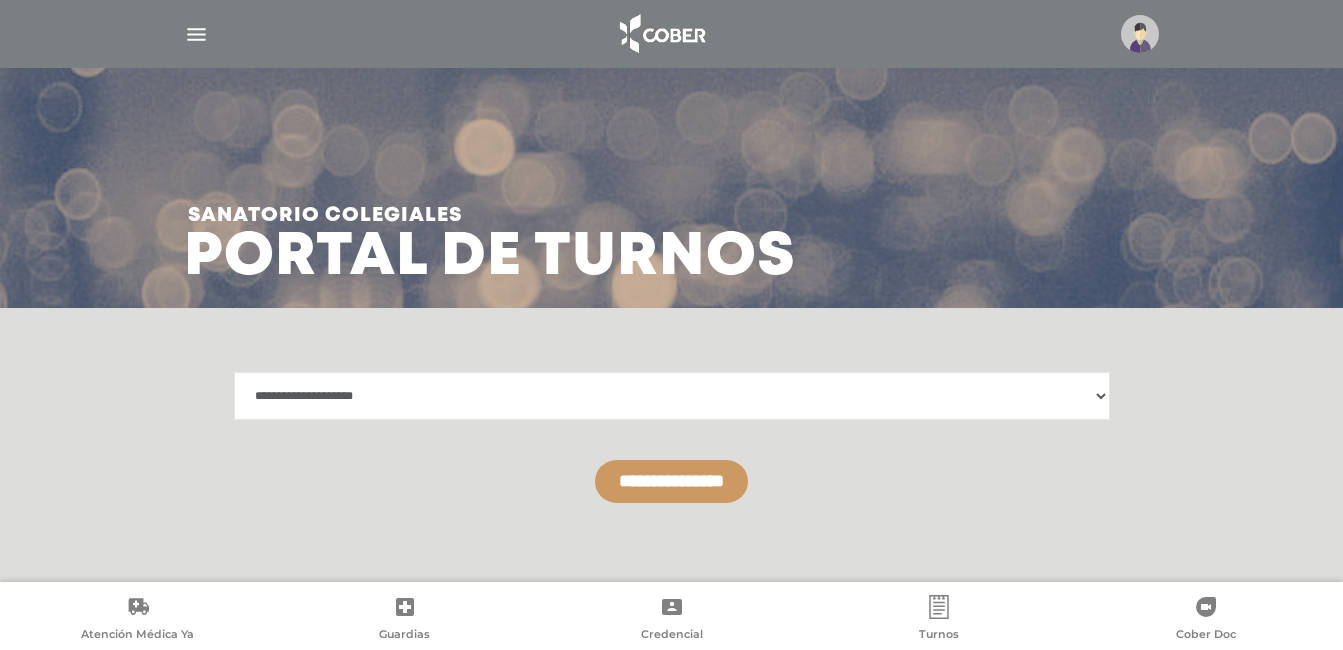 click on "**********" at bounding box center (671, 481) 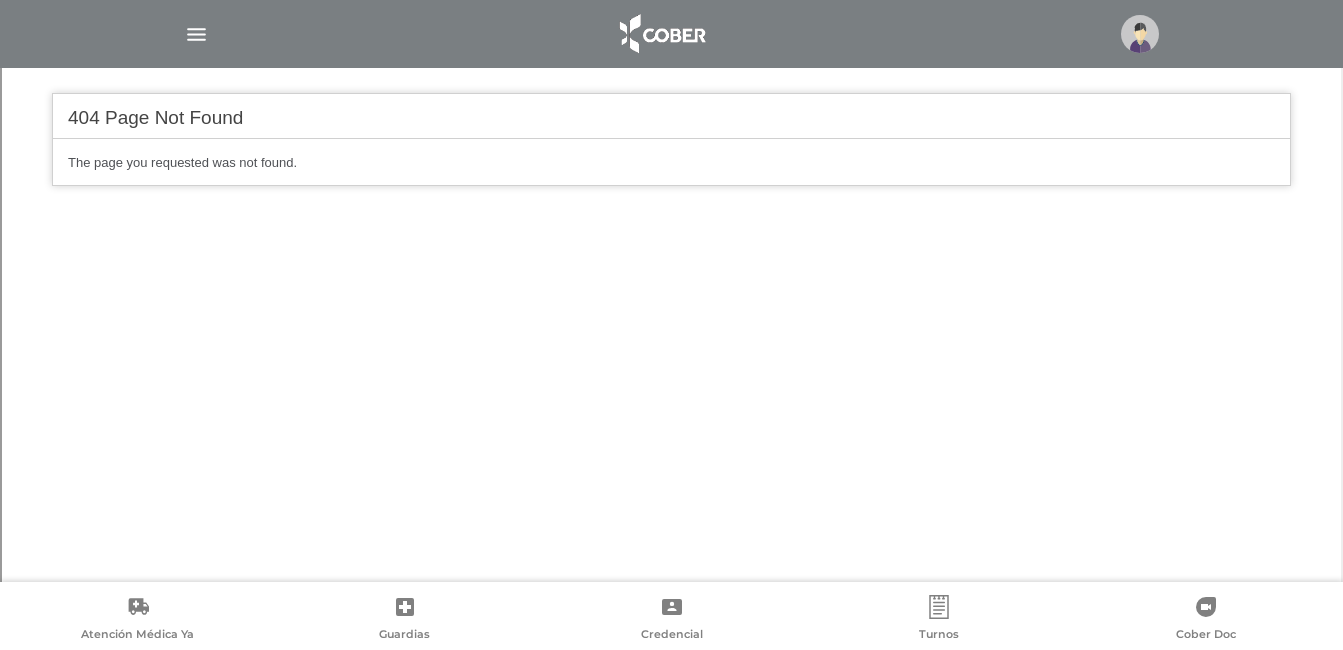scroll, scrollTop: 541, scrollLeft: 0, axis: vertical 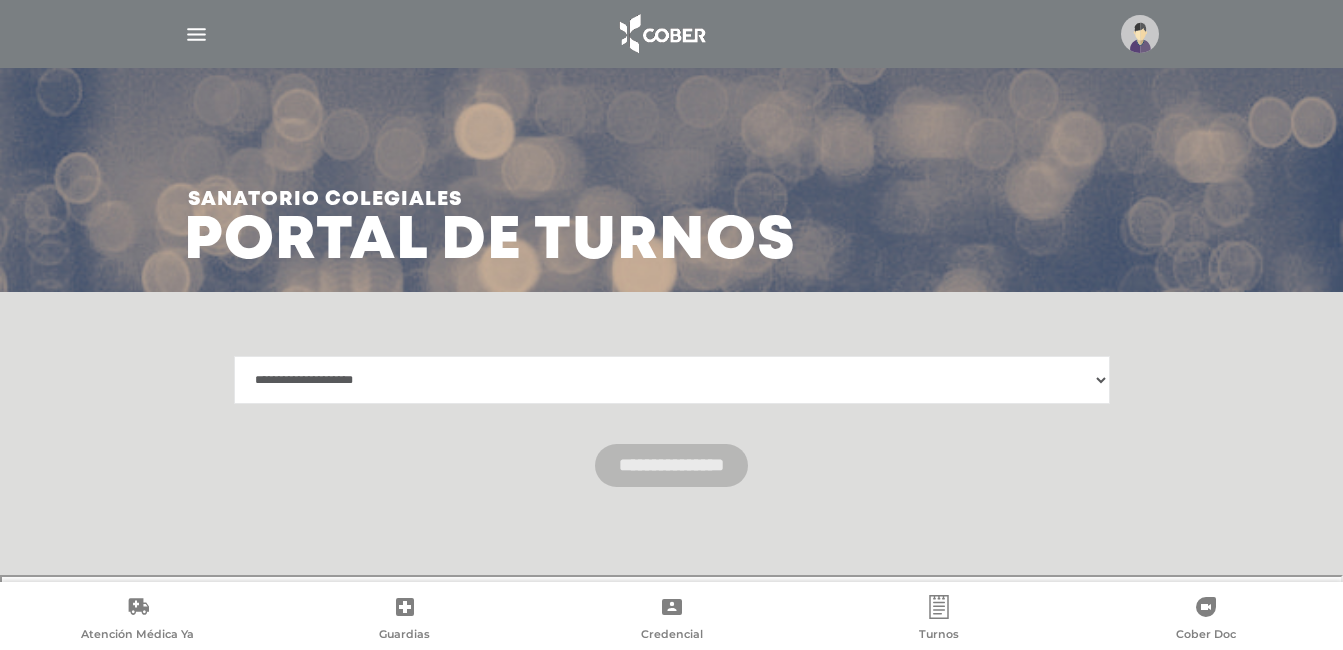 click on "**********" at bounding box center (672, 380) 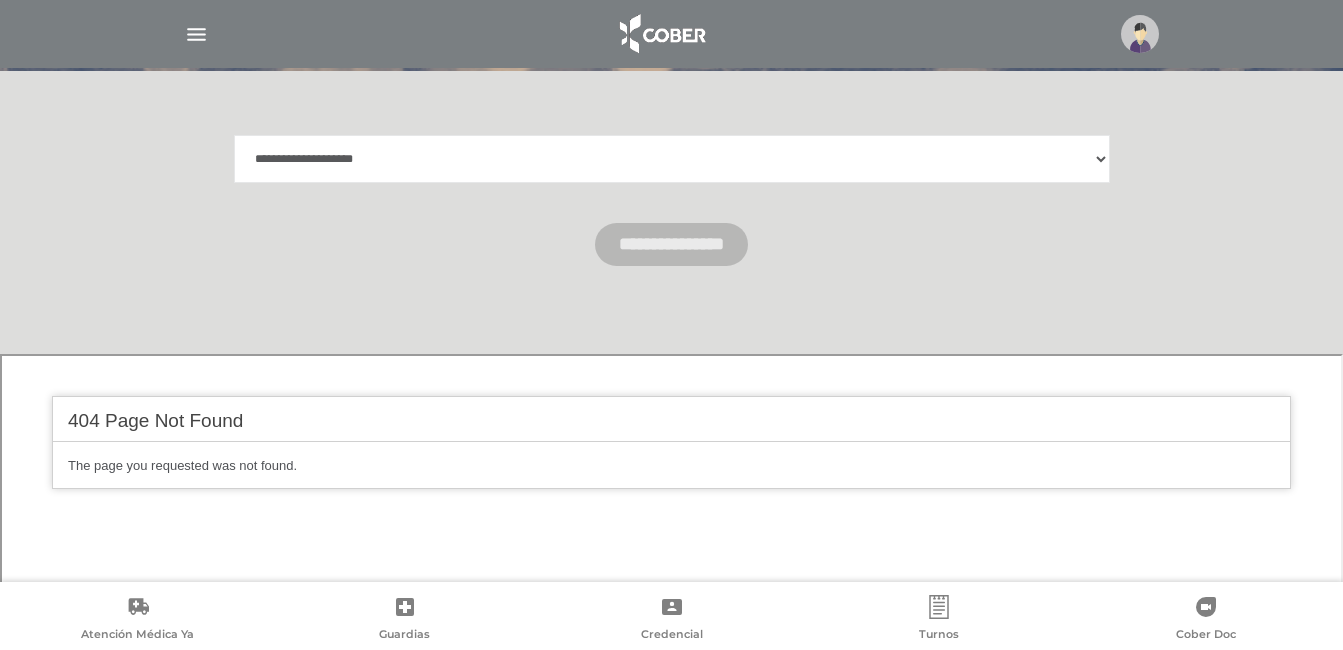 scroll, scrollTop: 16, scrollLeft: 0, axis: vertical 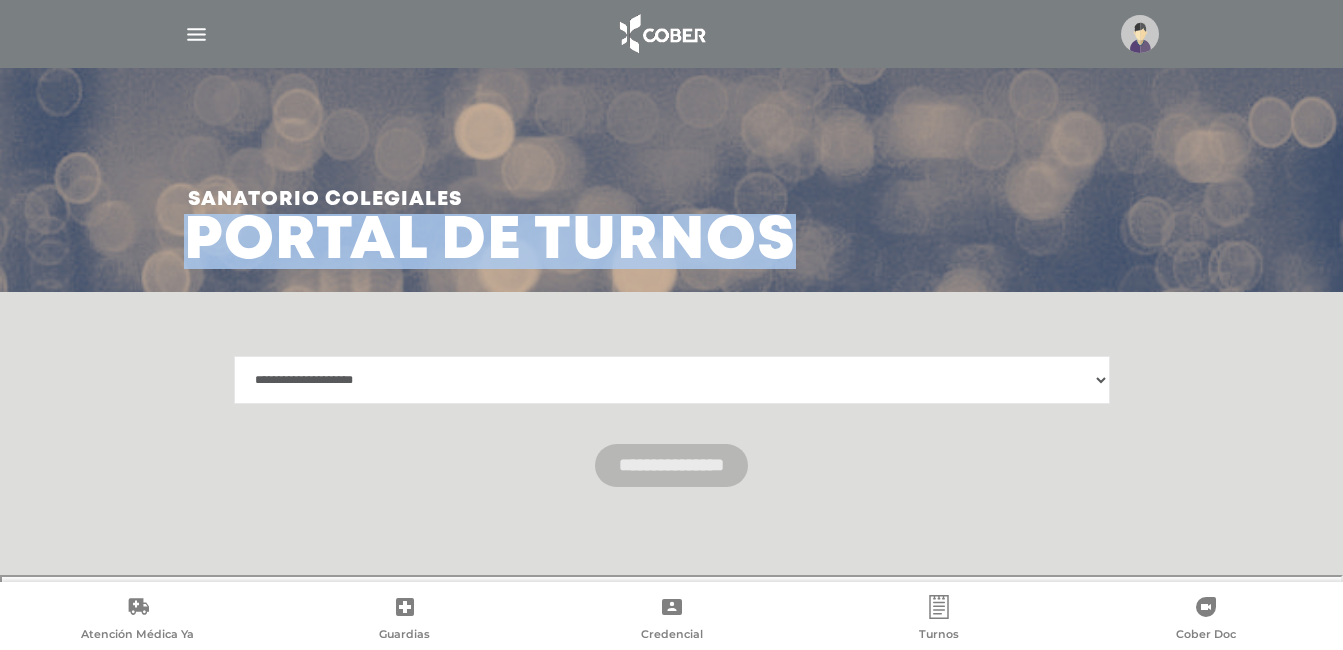 drag, startPoint x: 1341, startPoint y: 154, endPoint x: 1338, endPoint y: 317, distance: 163.0276 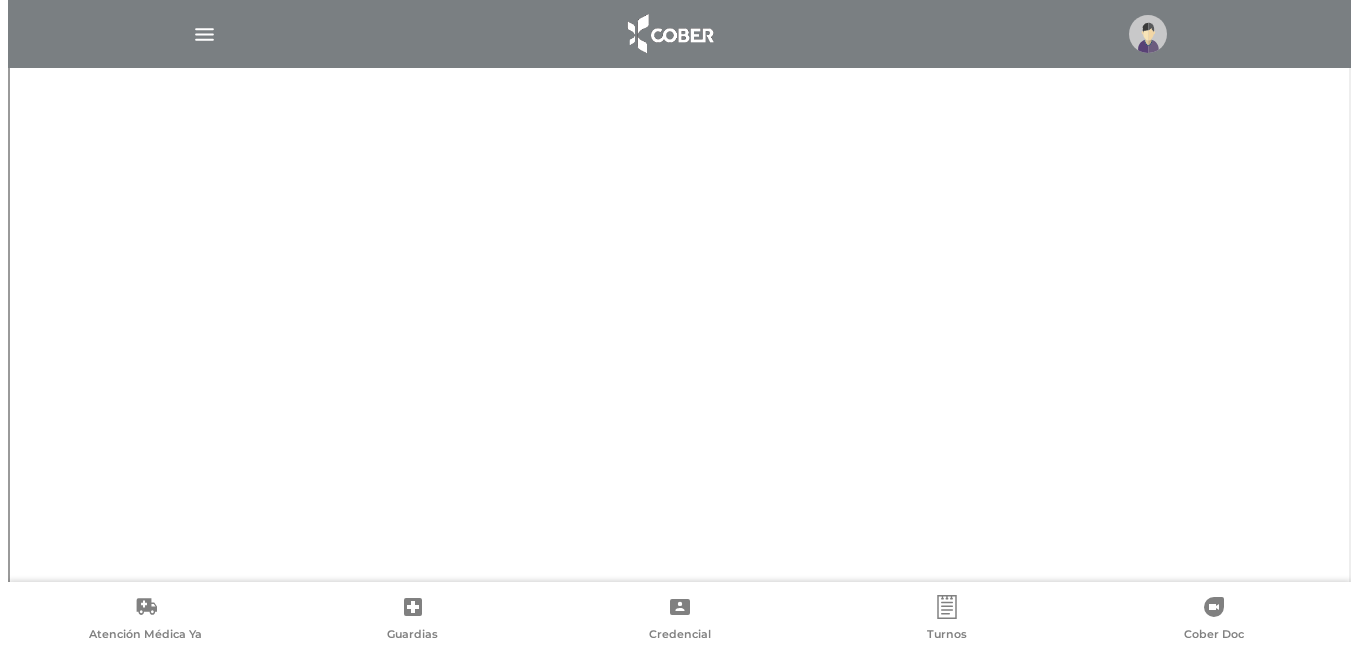 scroll, scrollTop: 1353, scrollLeft: 0, axis: vertical 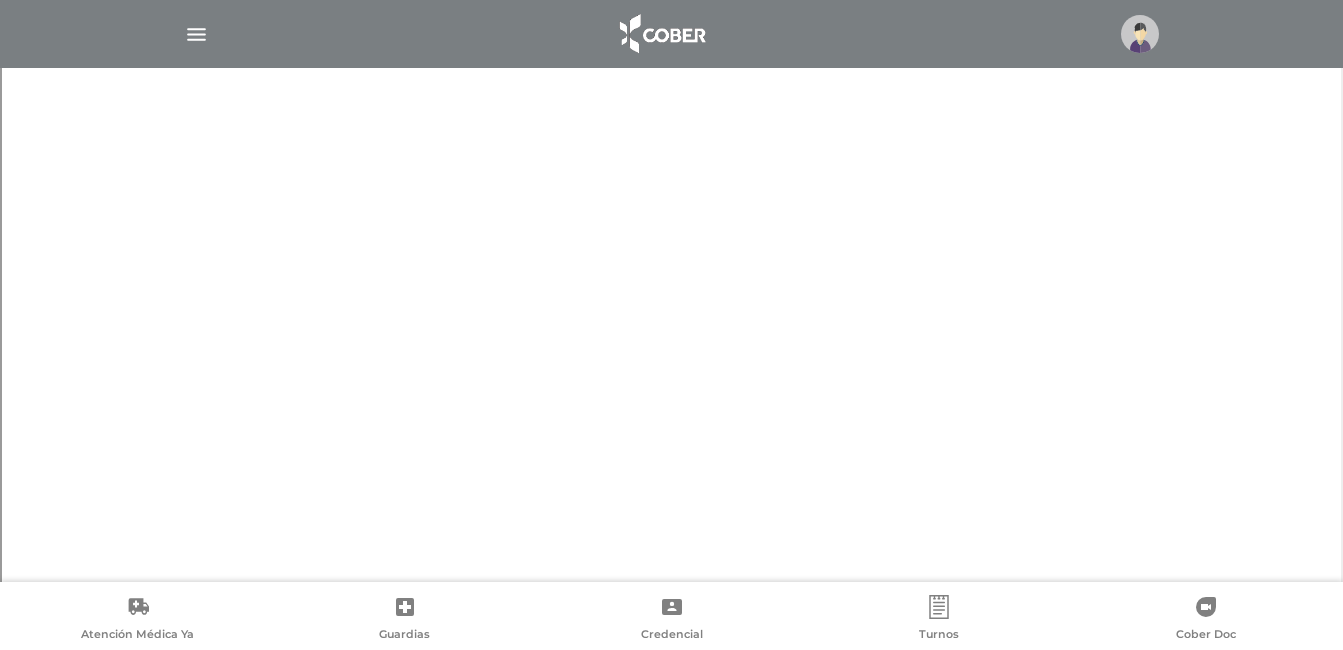 click 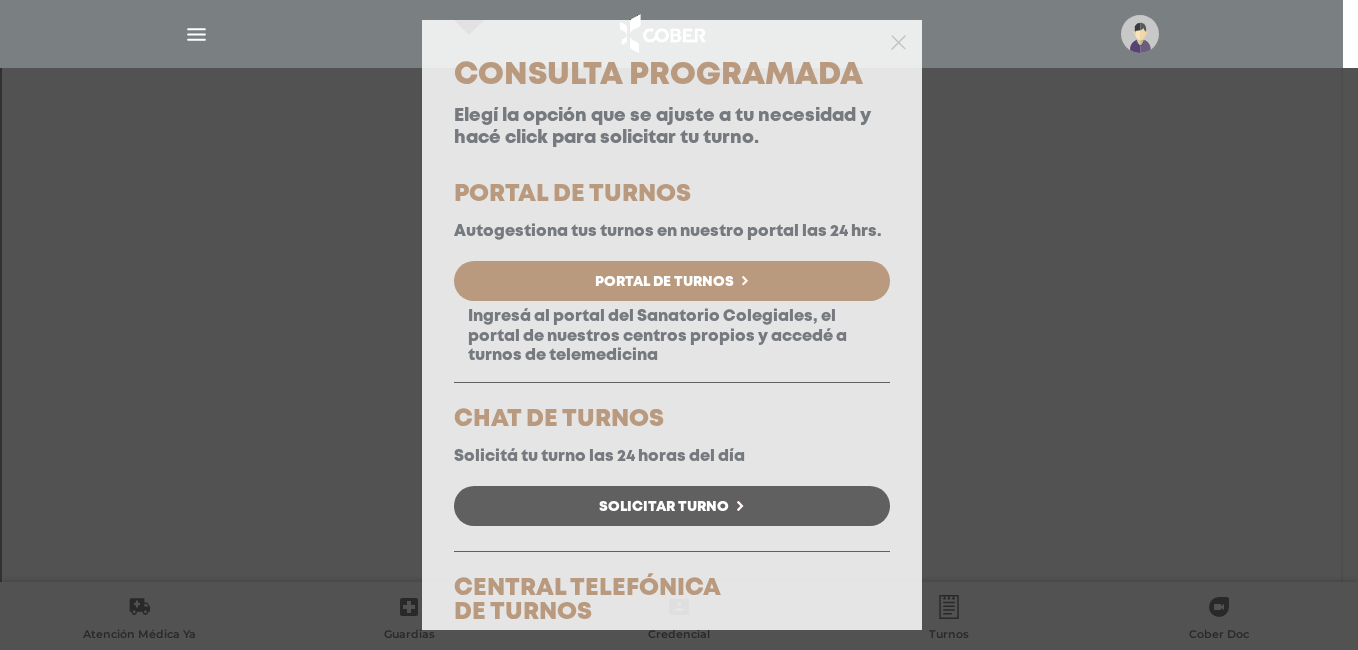 click on "Portal de Turnos" at bounding box center (664, 282) 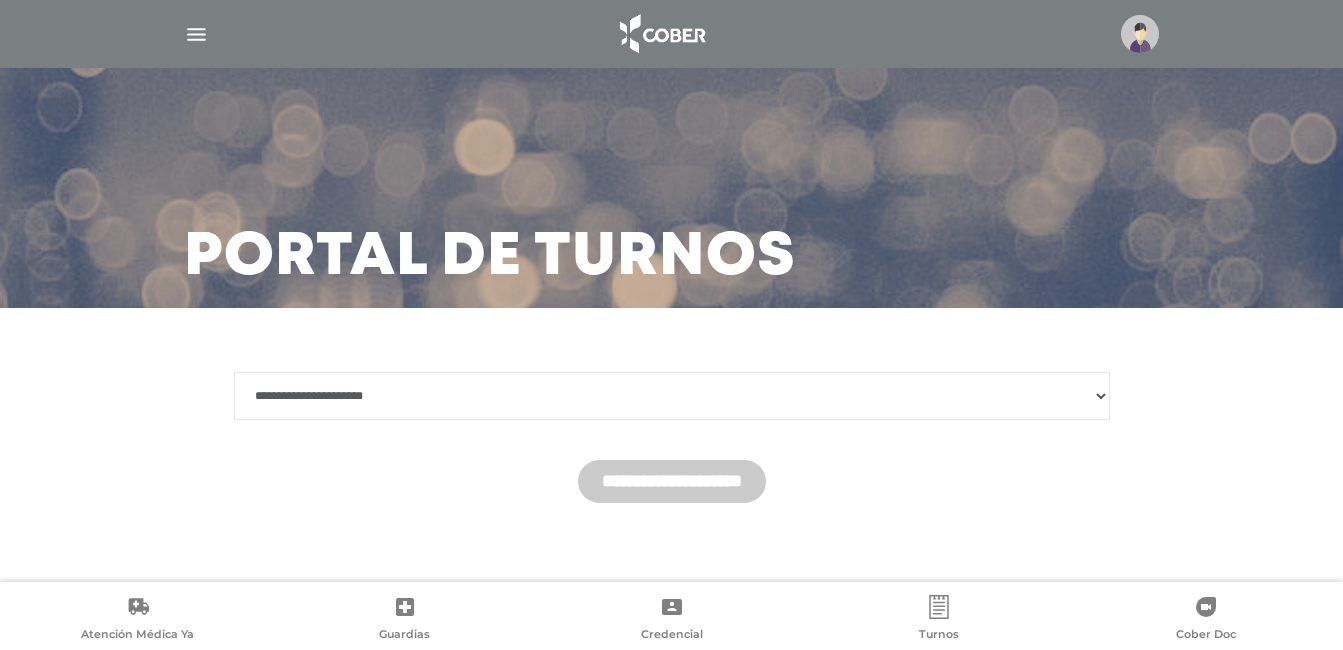 scroll, scrollTop: 0, scrollLeft: 0, axis: both 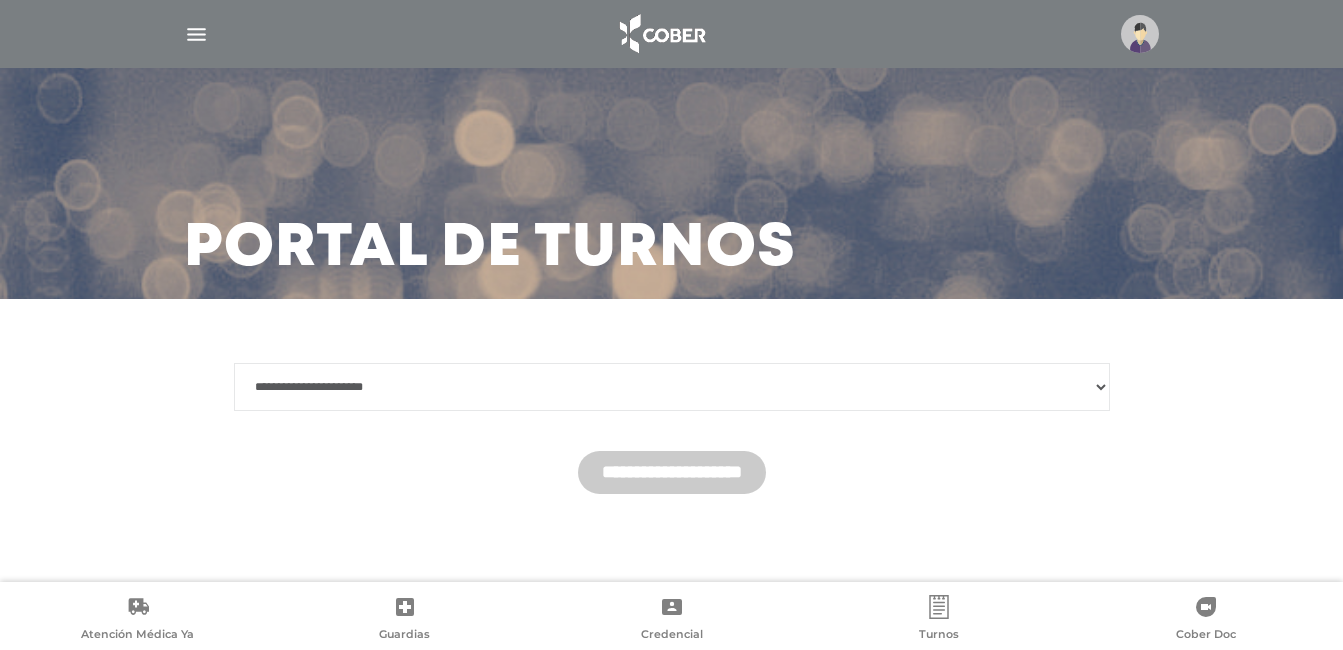 click on "**********" at bounding box center (672, 387) 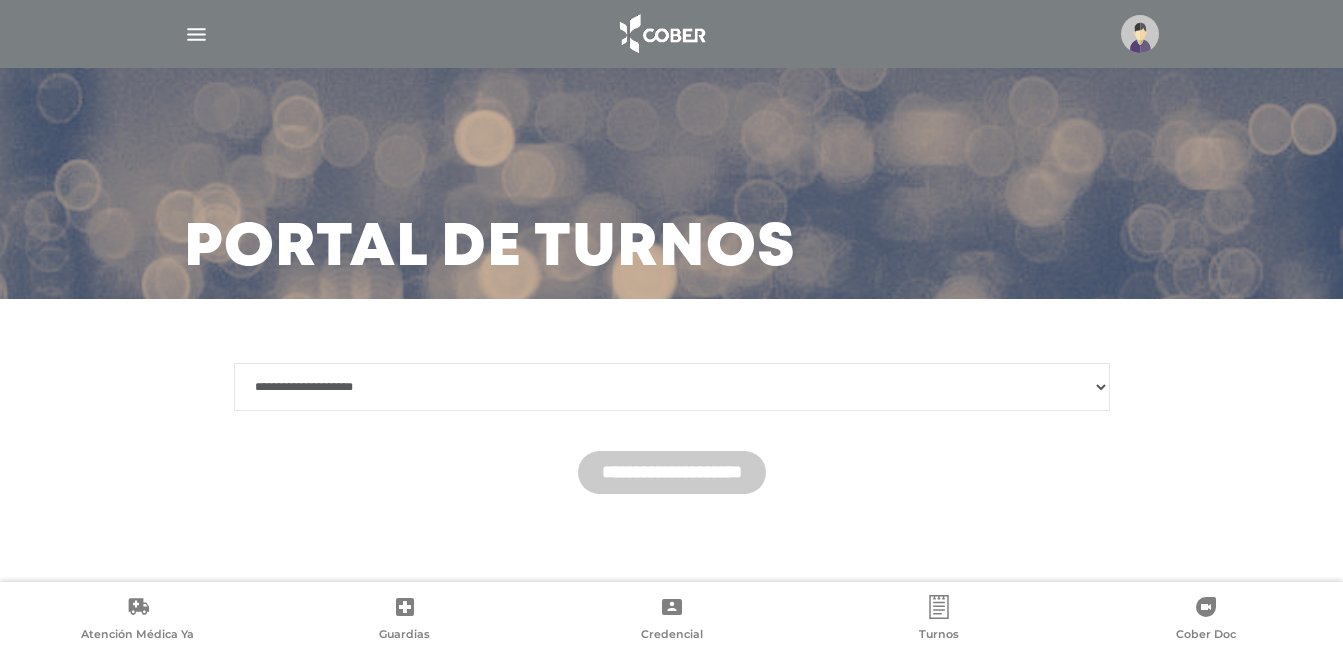 click on "**********" at bounding box center (672, 387) 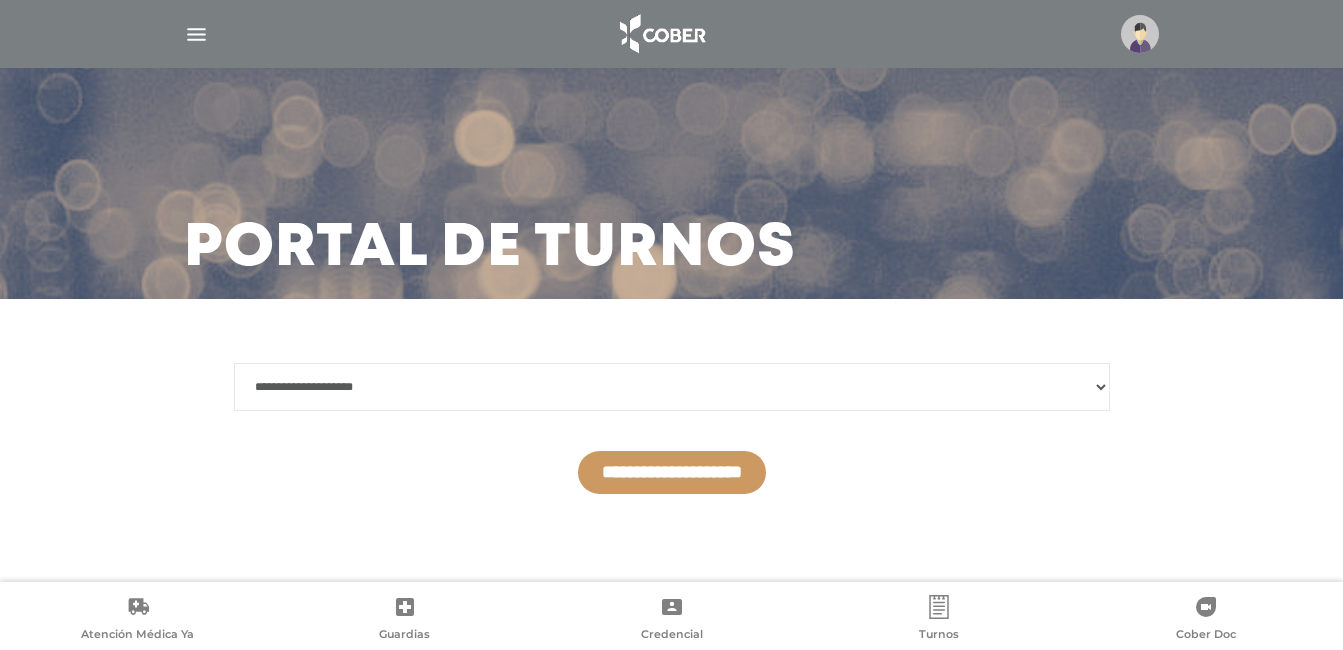 click on "**********" at bounding box center [672, 472] 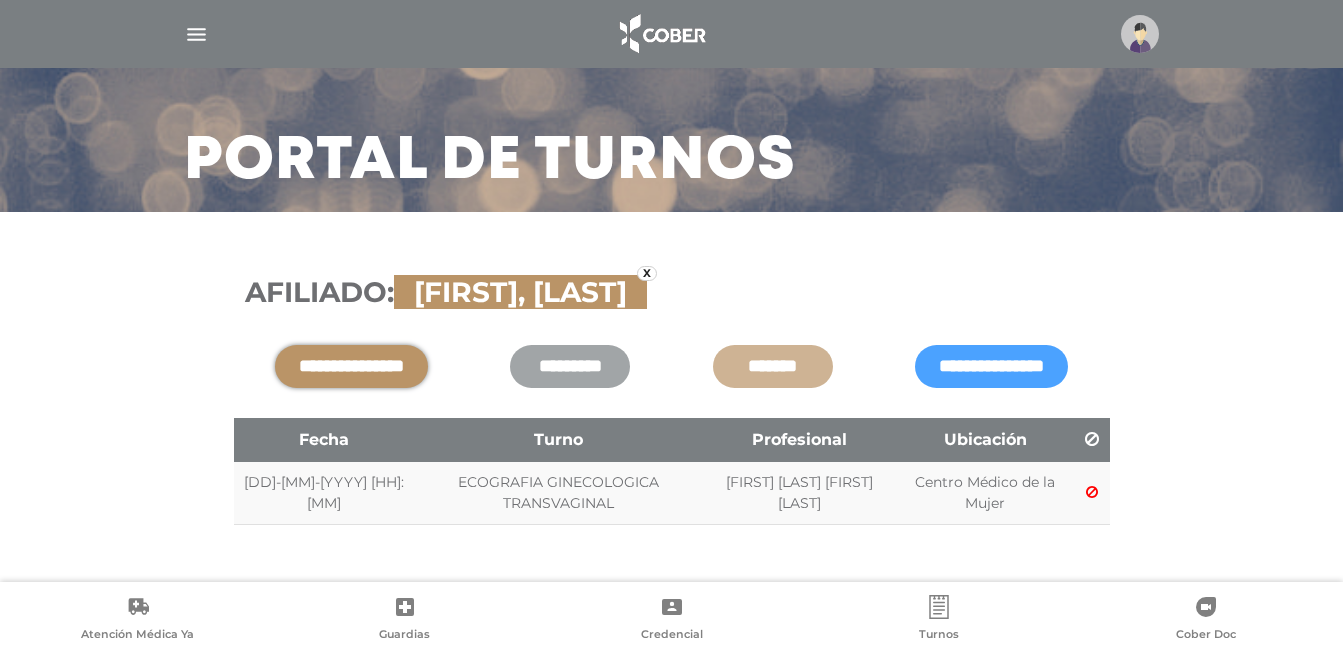 scroll, scrollTop: 127, scrollLeft: 0, axis: vertical 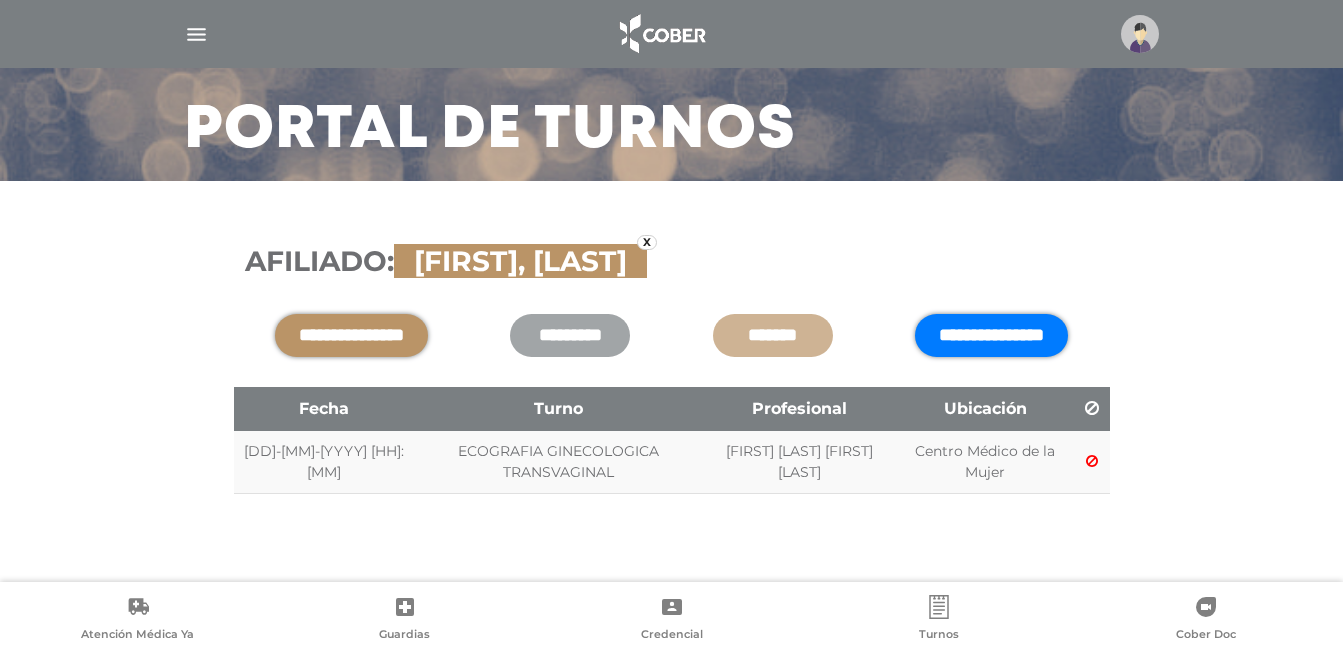 click on "**********" at bounding box center (991, 335) 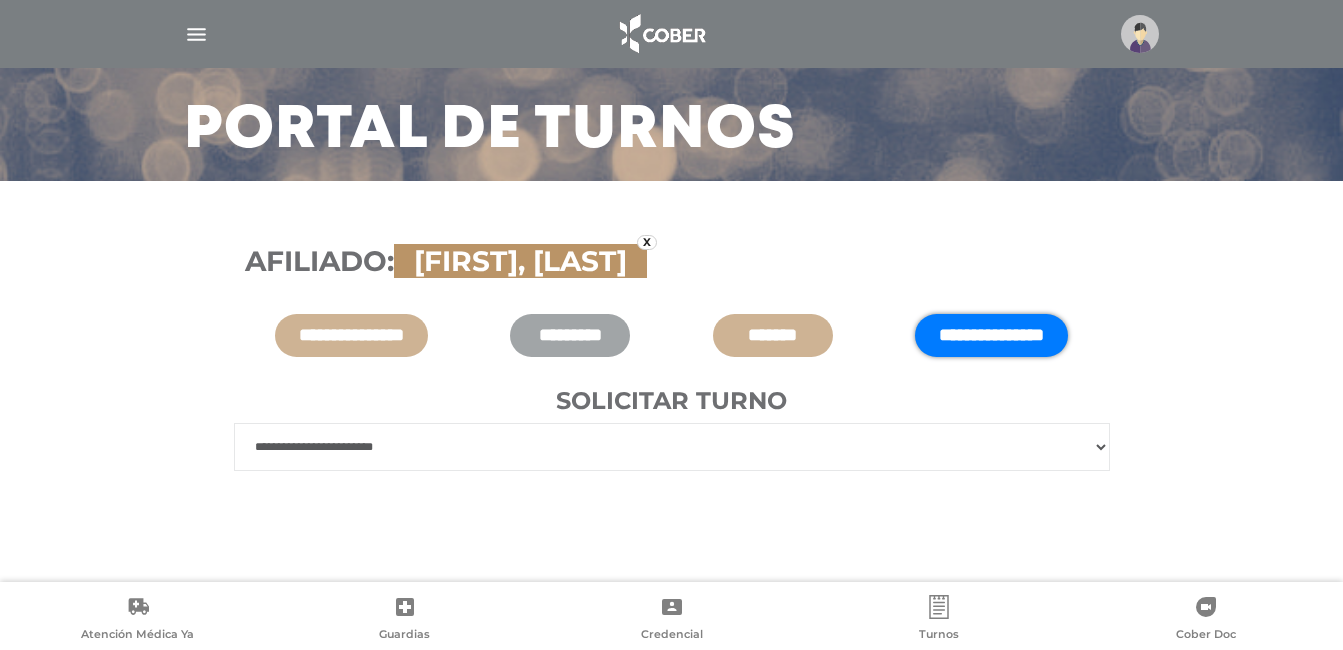 scroll, scrollTop: 128, scrollLeft: 0, axis: vertical 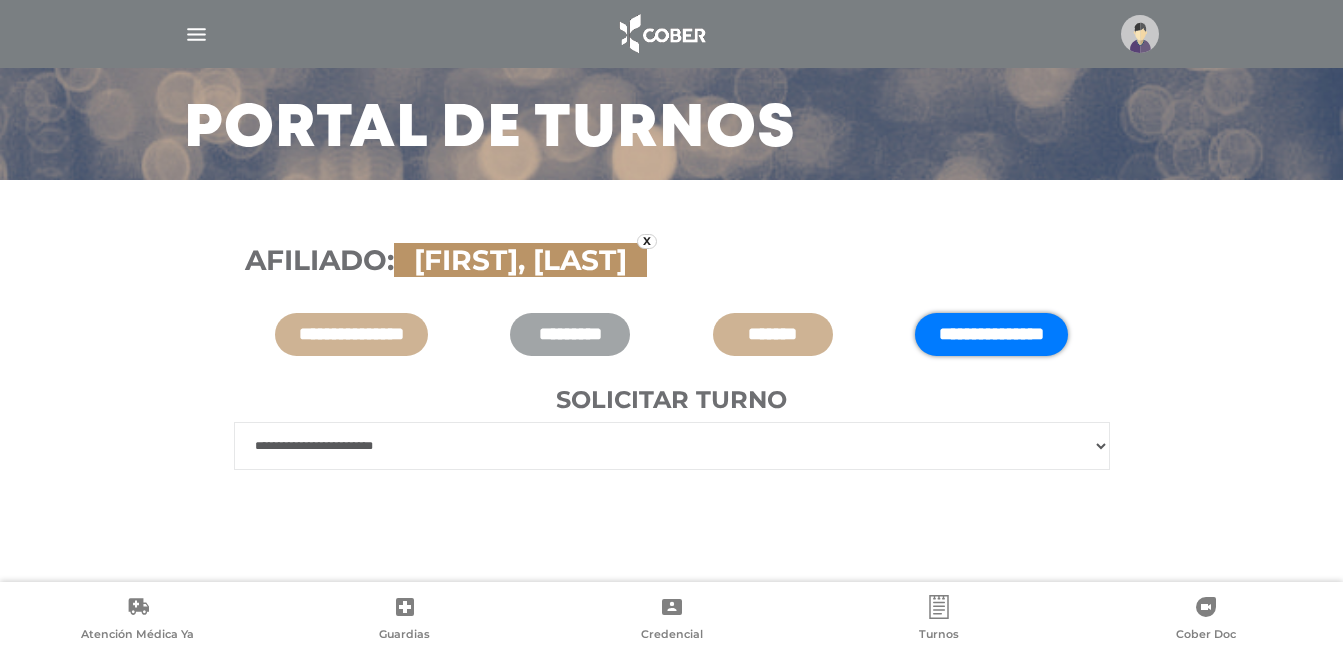 click on "**********" at bounding box center [672, 446] 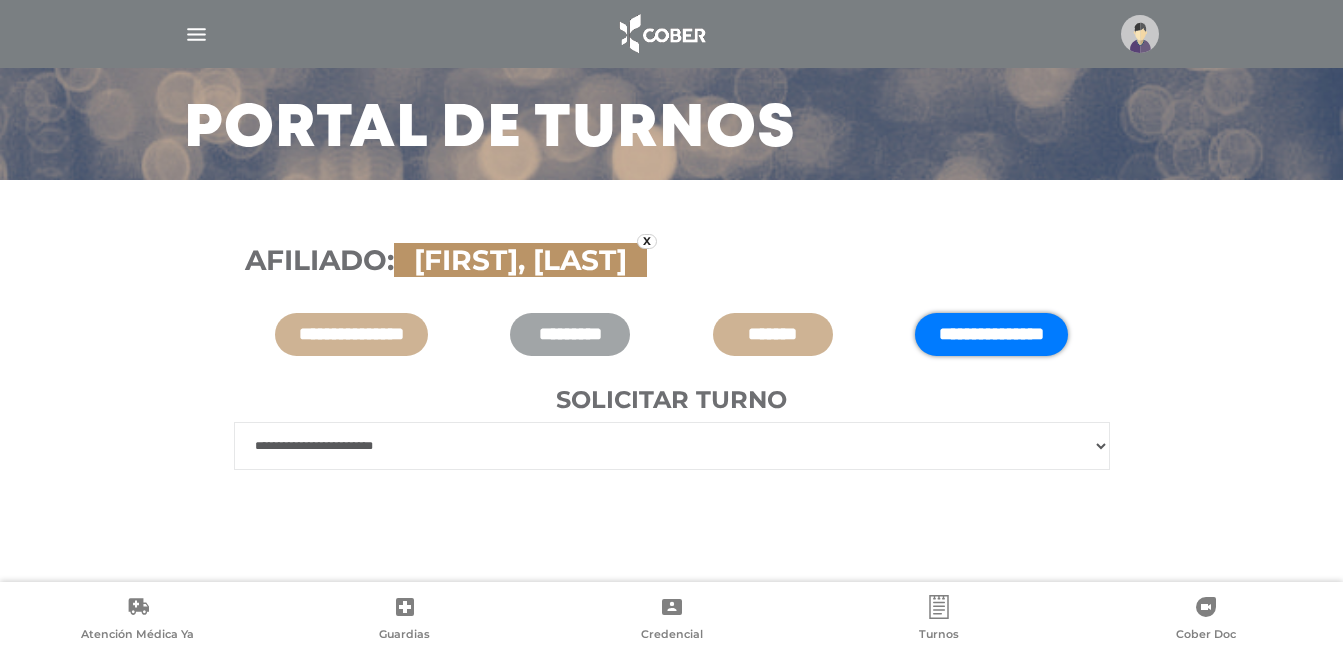 select on "******" 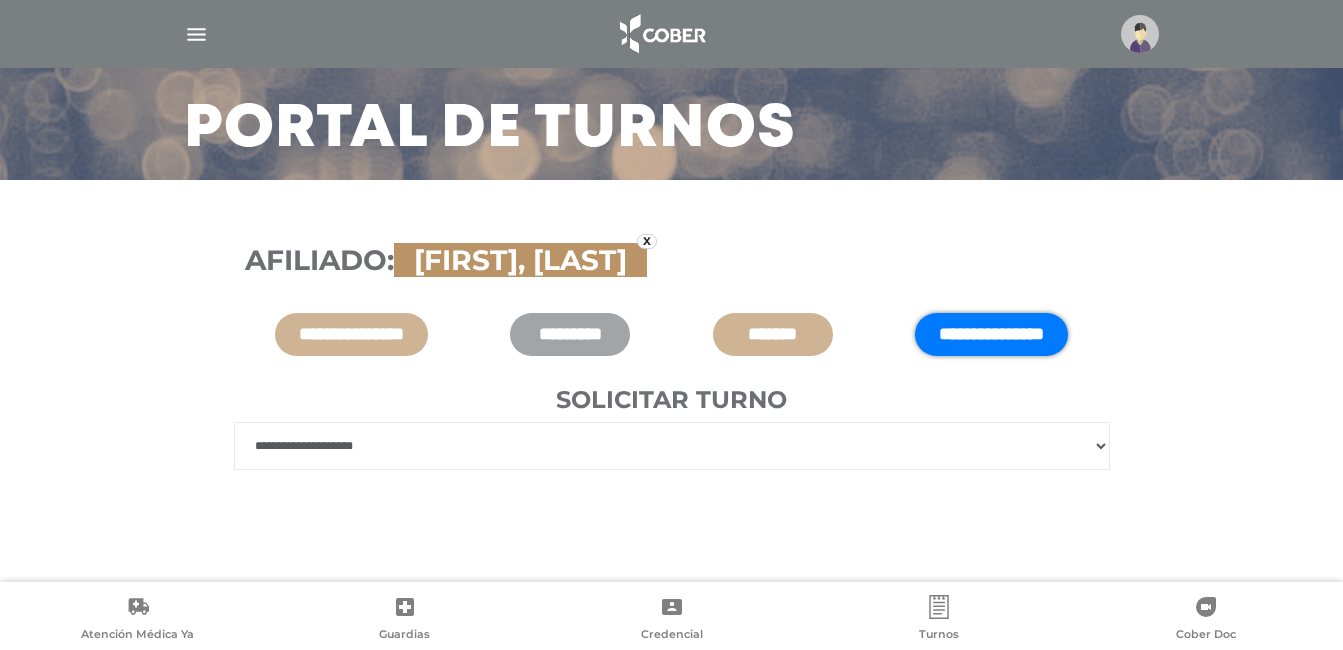 click on "**********" at bounding box center [672, 446] 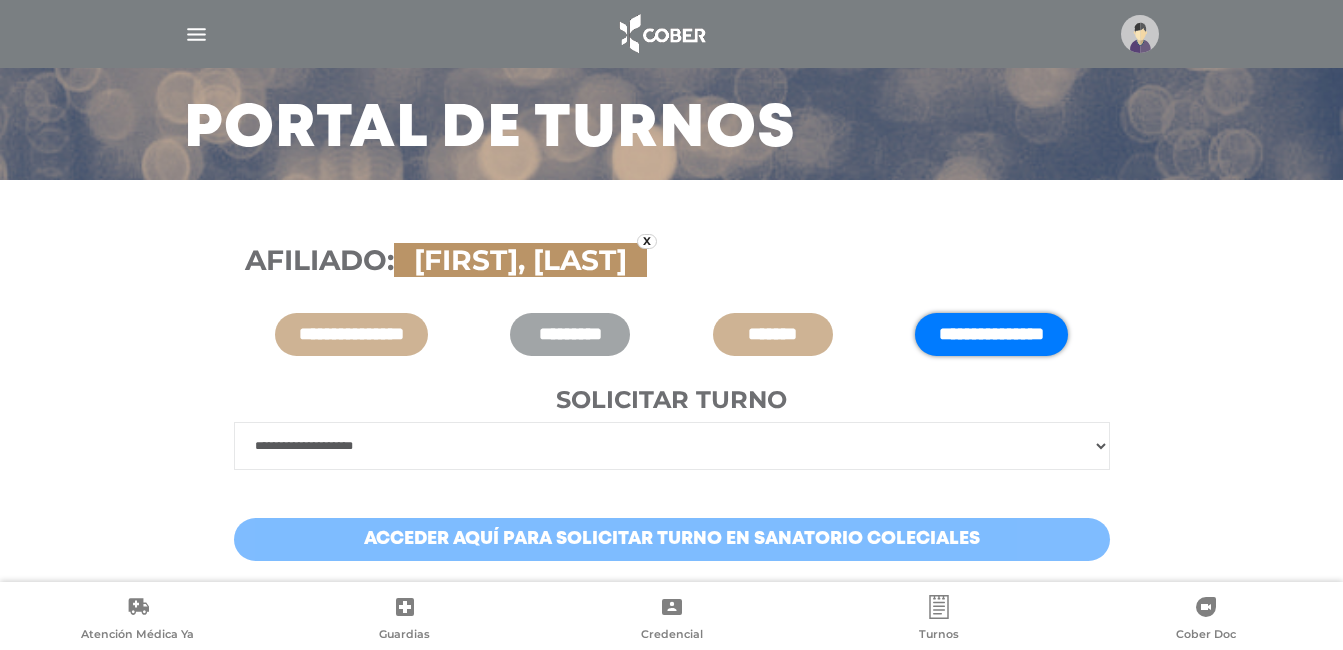 click on "Acceder aquí para solicitar turno en Sanatorio Coleciales" at bounding box center (672, 539) 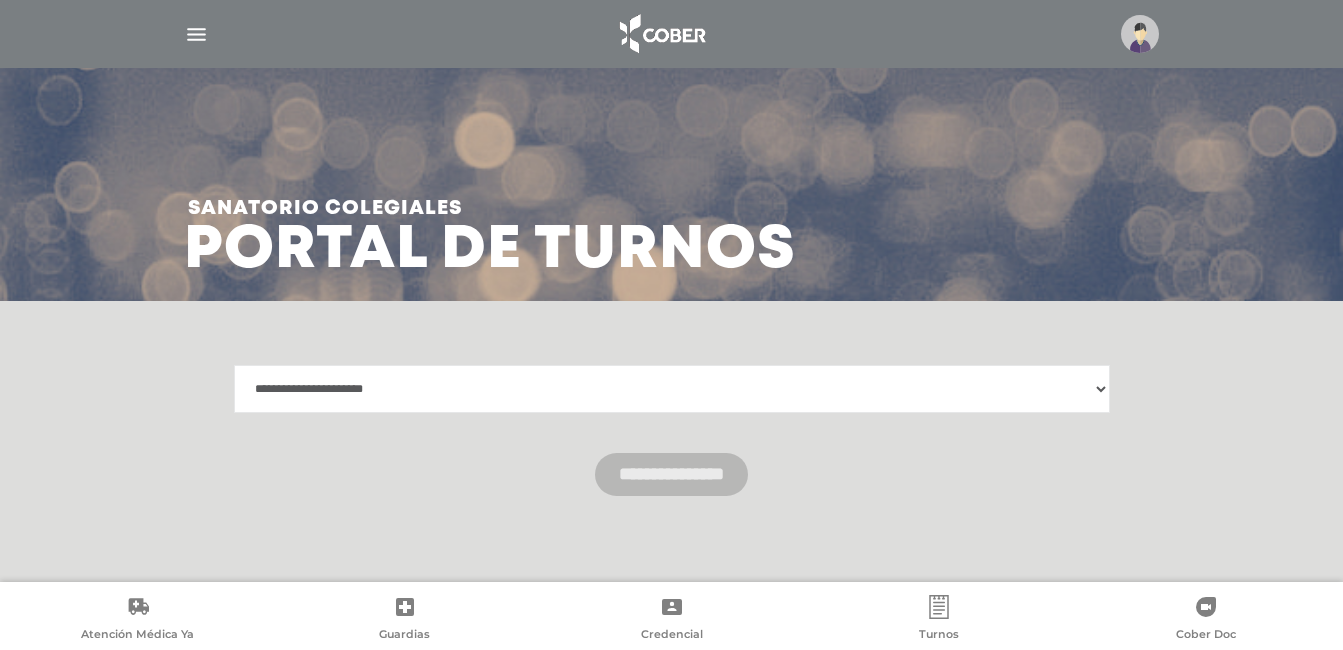 scroll, scrollTop: 9, scrollLeft: 0, axis: vertical 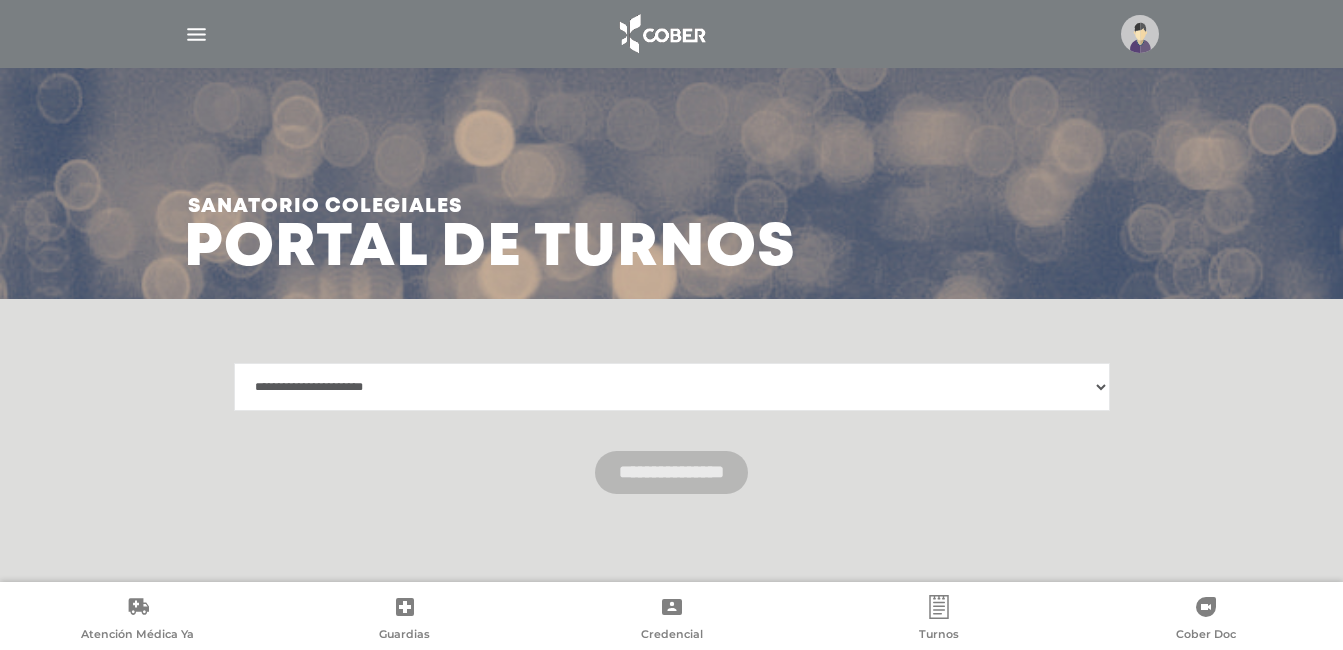 click on "**********" at bounding box center (672, 387) 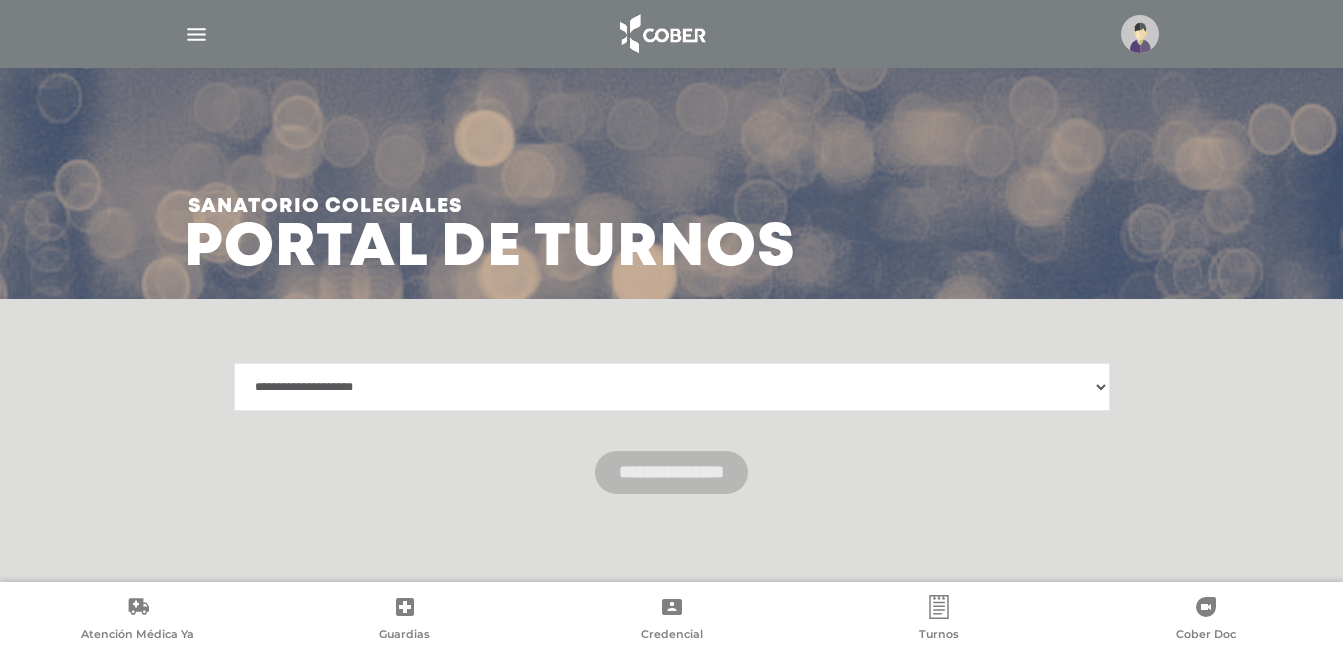 click on "**********" at bounding box center (672, 387) 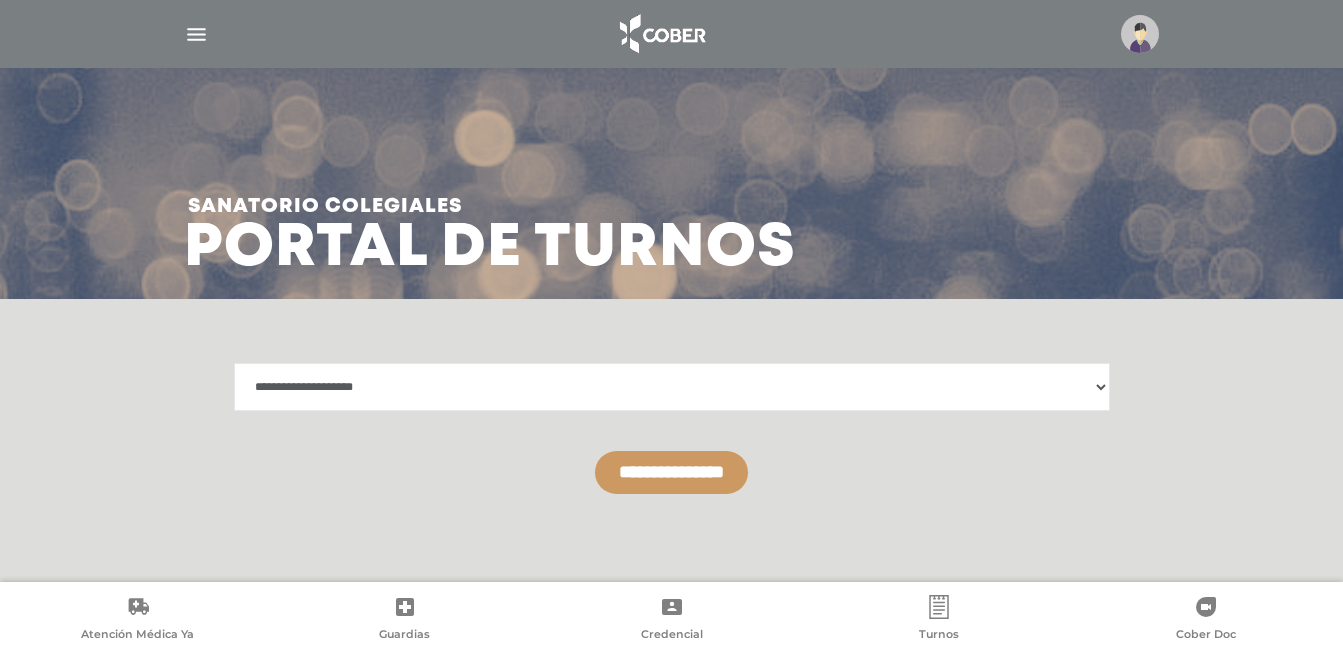 click on "**********" at bounding box center (671, 472) 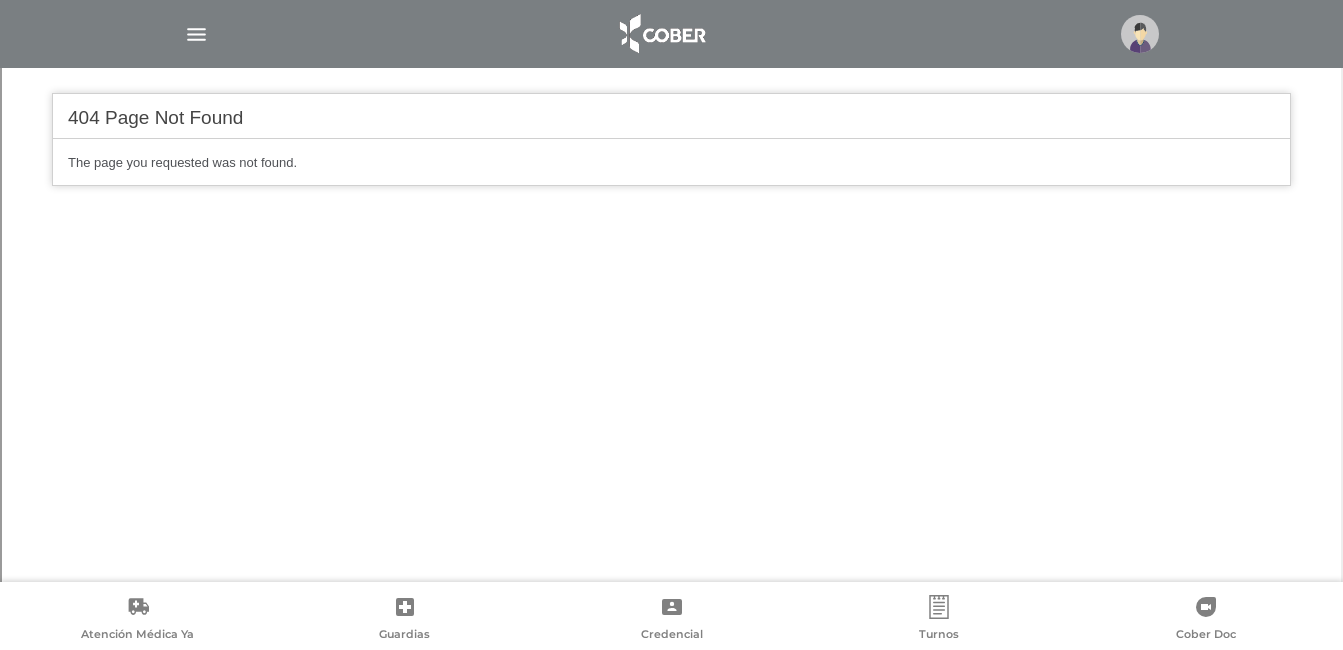 scroll, scrollTop: 541, scrollLeft: 0, axis: vertical 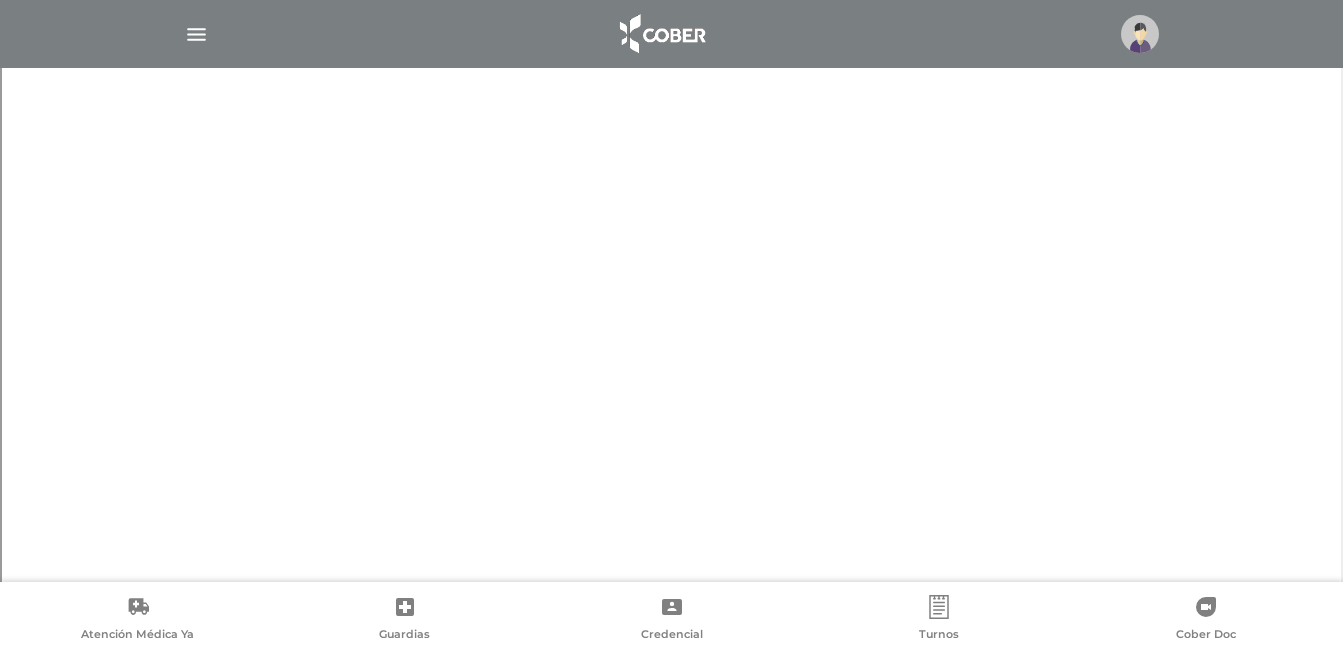 drag, startPoint x: 1343, startPoint y: 401, endPoint x: 1348, endPoint y: 459, distance: 58.21512 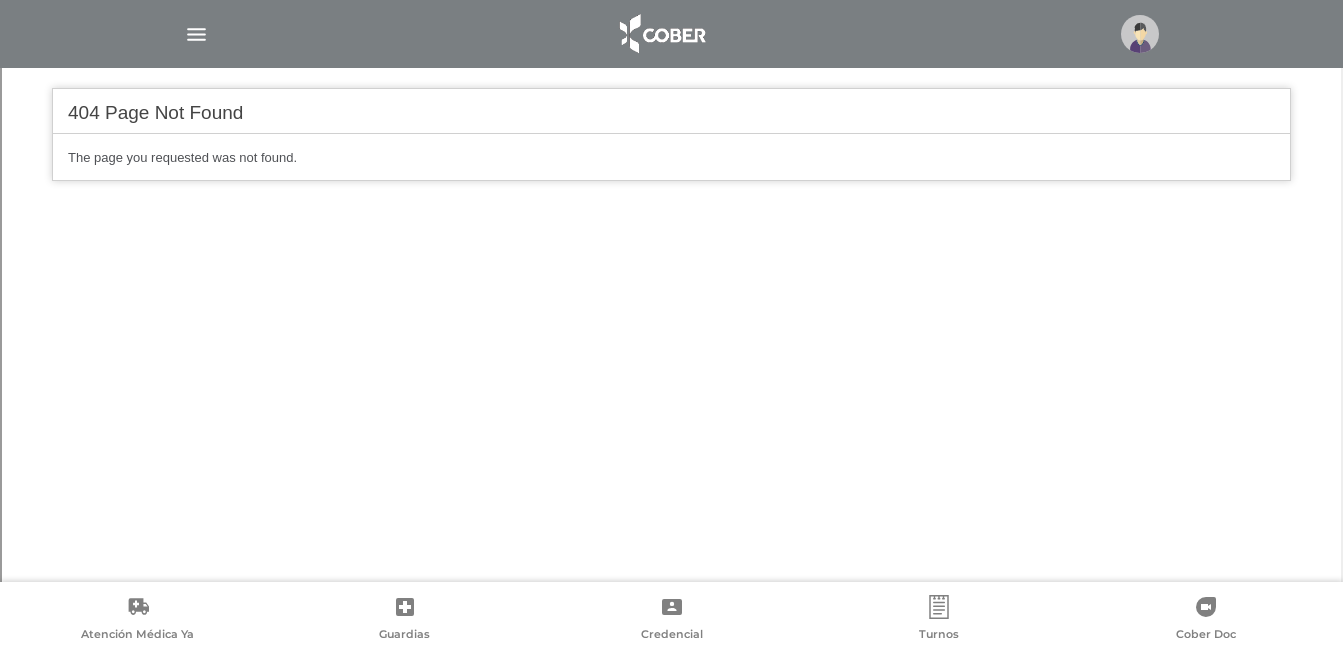 scroll, scrollTop: 541, scrollLeft: 0, axis: vertical 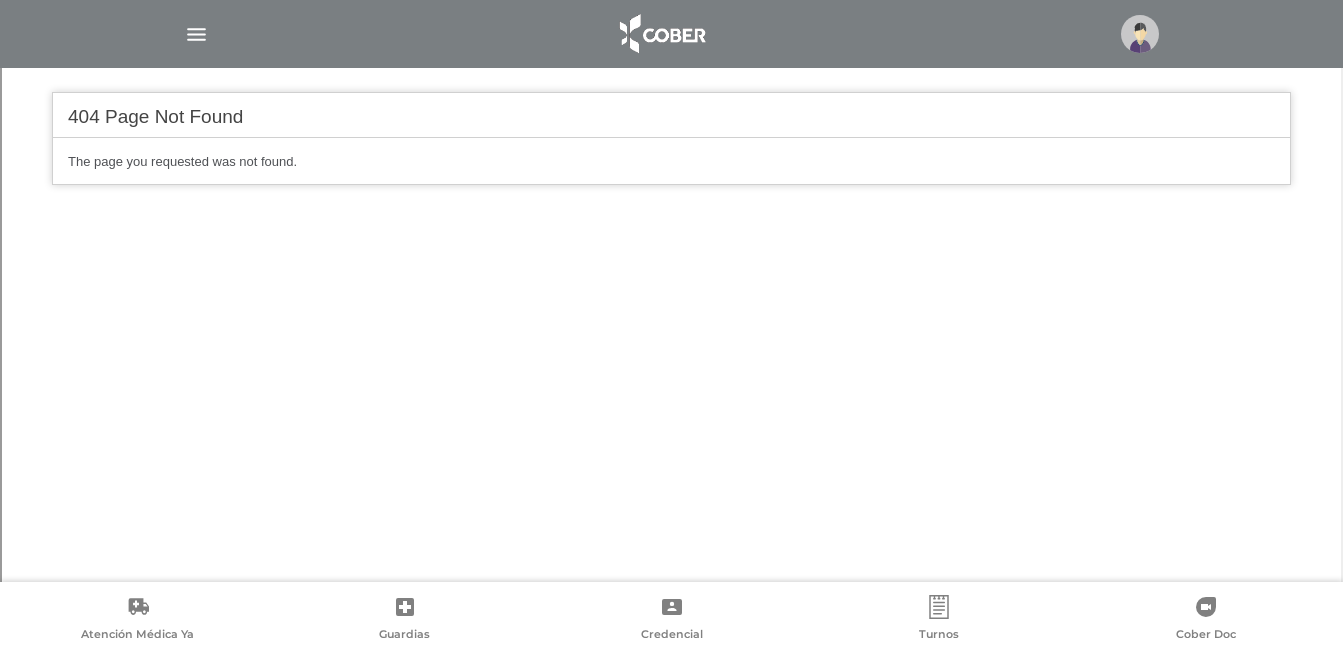 click at bounding box center (671, 800) 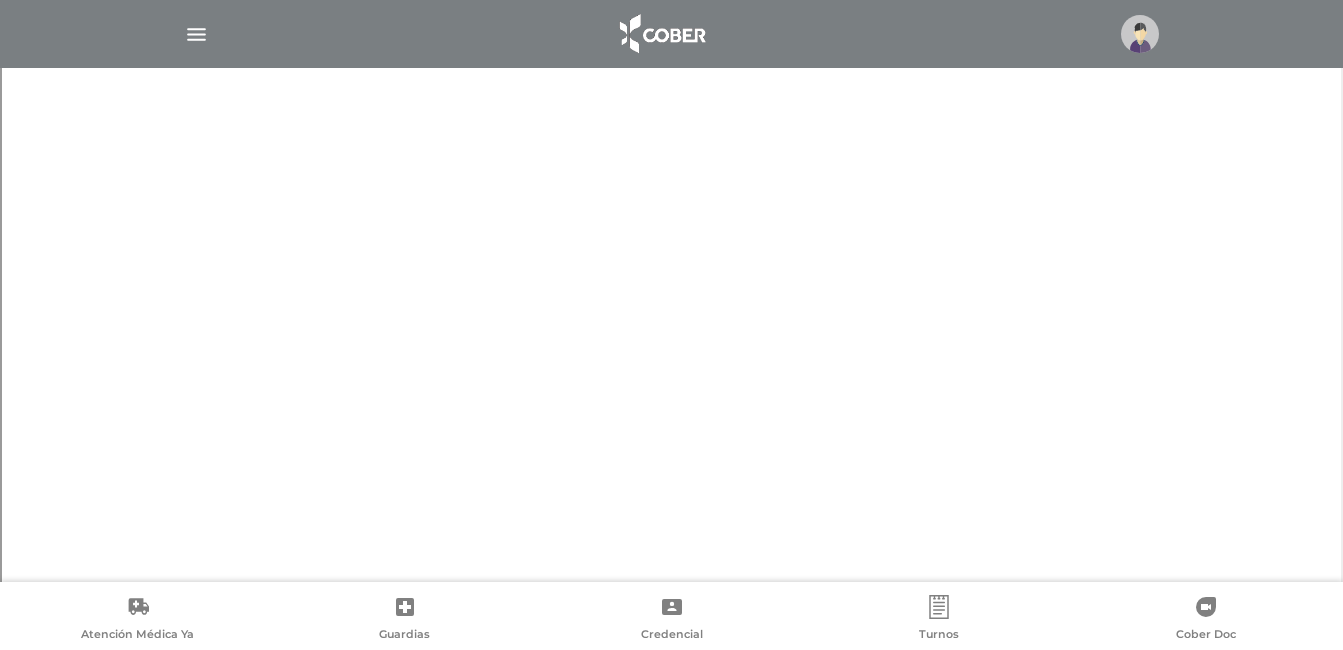 scroll, scrollTop: 1122, scrollLeft: 0, axis: vertical 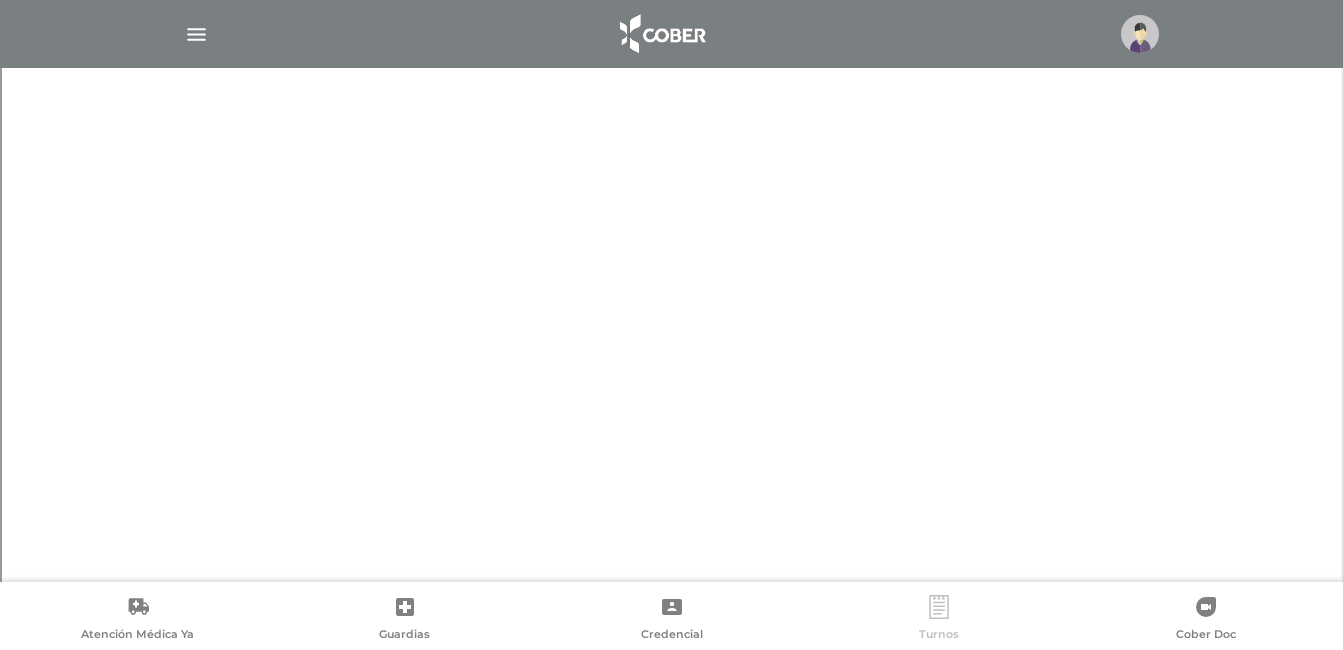 click 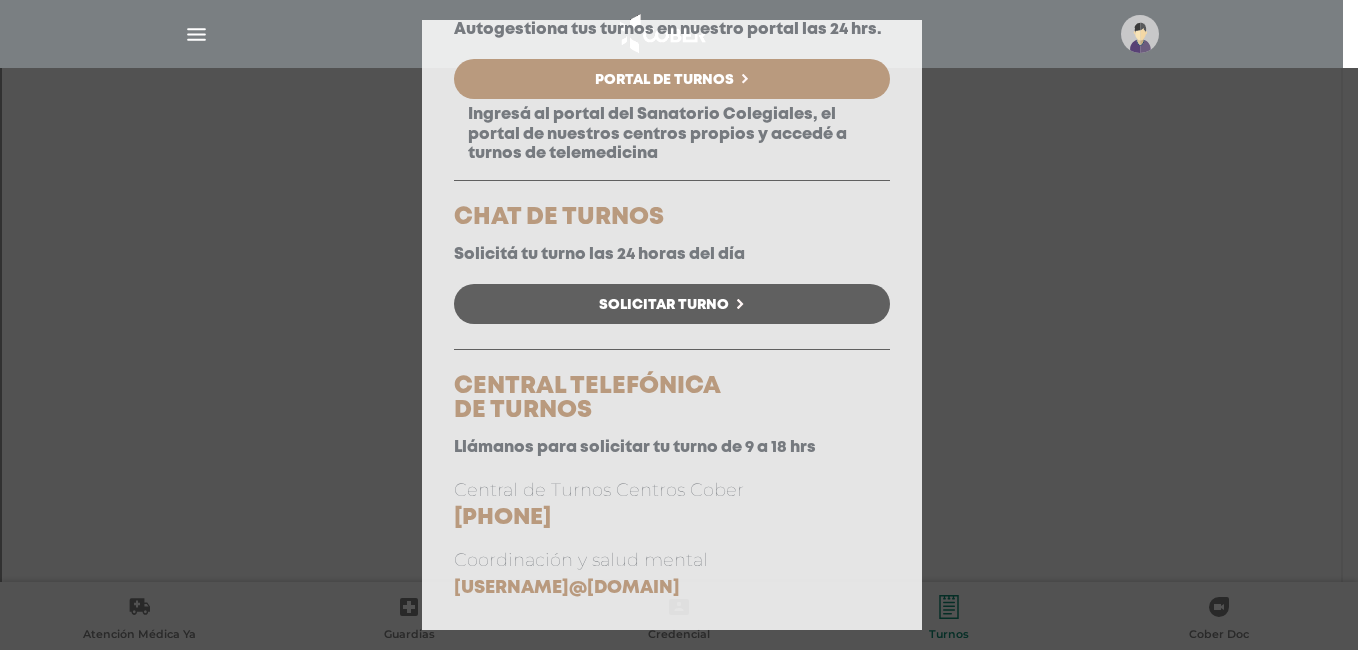 scroll, scrollTop: 240, scrollLeft: 0, axis: vertical 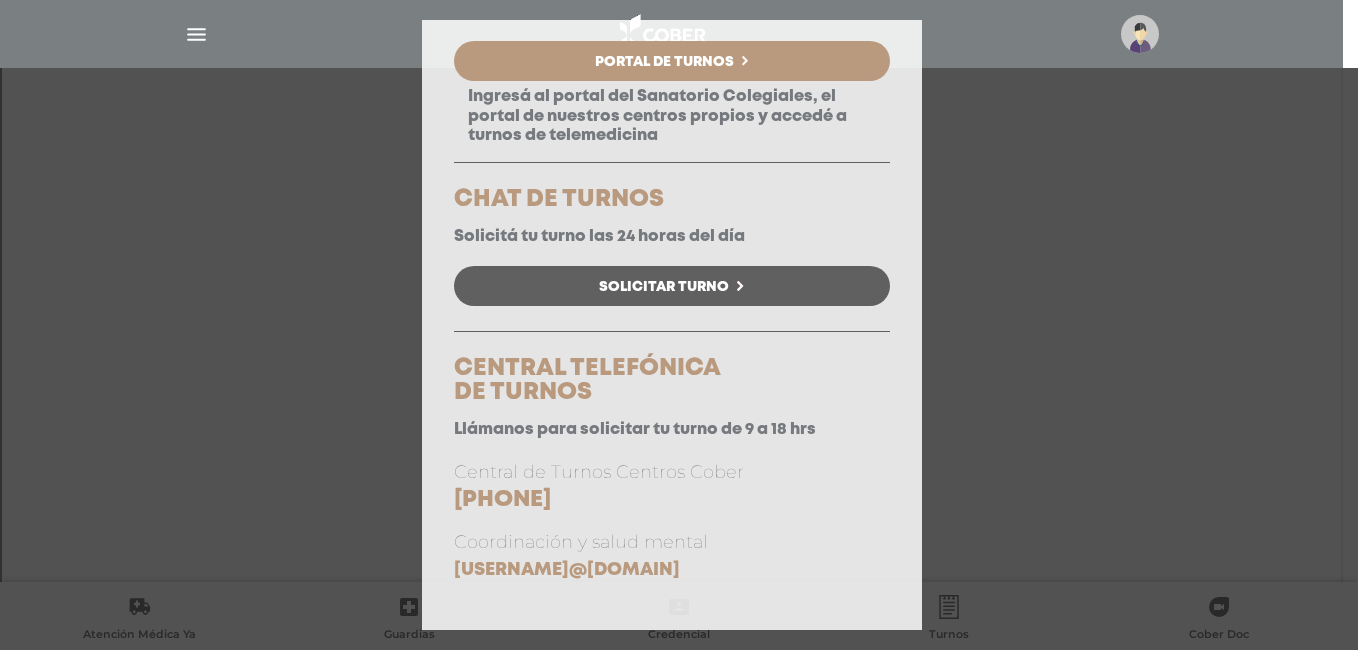 click on "Consulta Programada
Elegí la opción que se ajuste a tu necesidad y hacé click para solicitar tu turno.
PORTAL DE TURNOS
Autogestiona tus turnos en nuestro portal las 24 hrs.
Portal de Turnos
Ingresá al portal del Sanatorio Colegiales, el portal de nuestros centros propios y accedé a turnos de telemedicina
CHAT DE TURNOS" at bounding box center (679, 325) 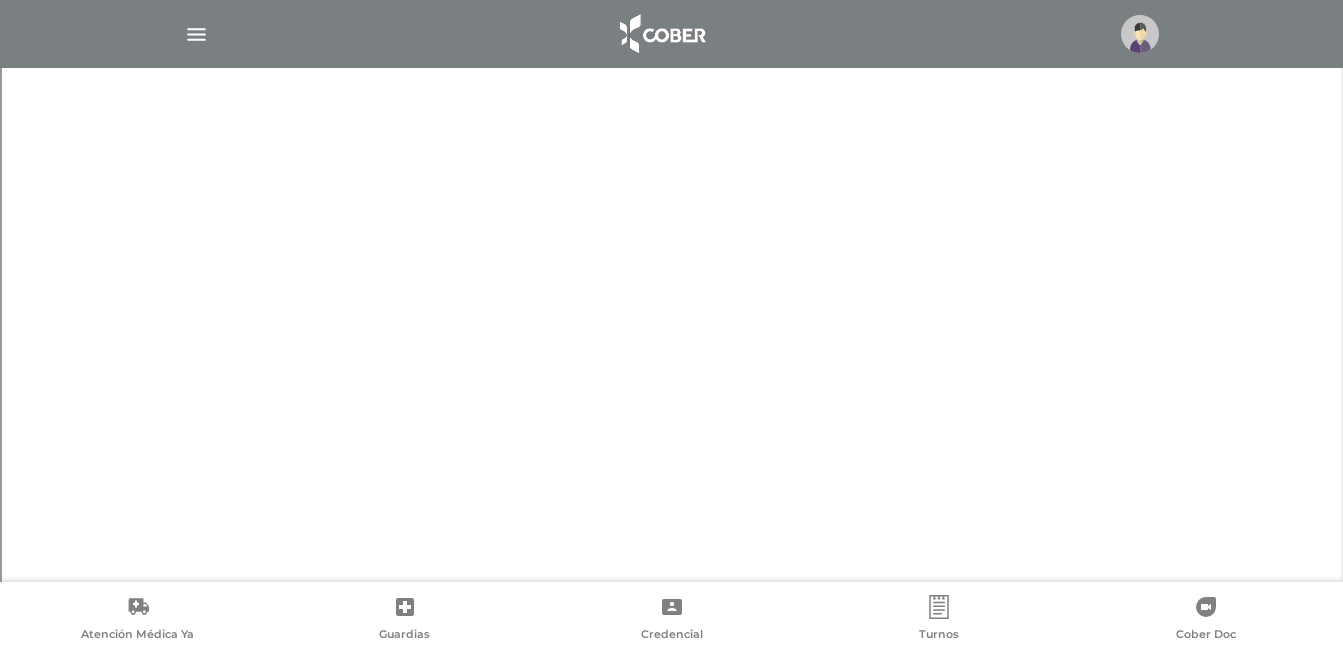 click at bounding box center [672, 34] 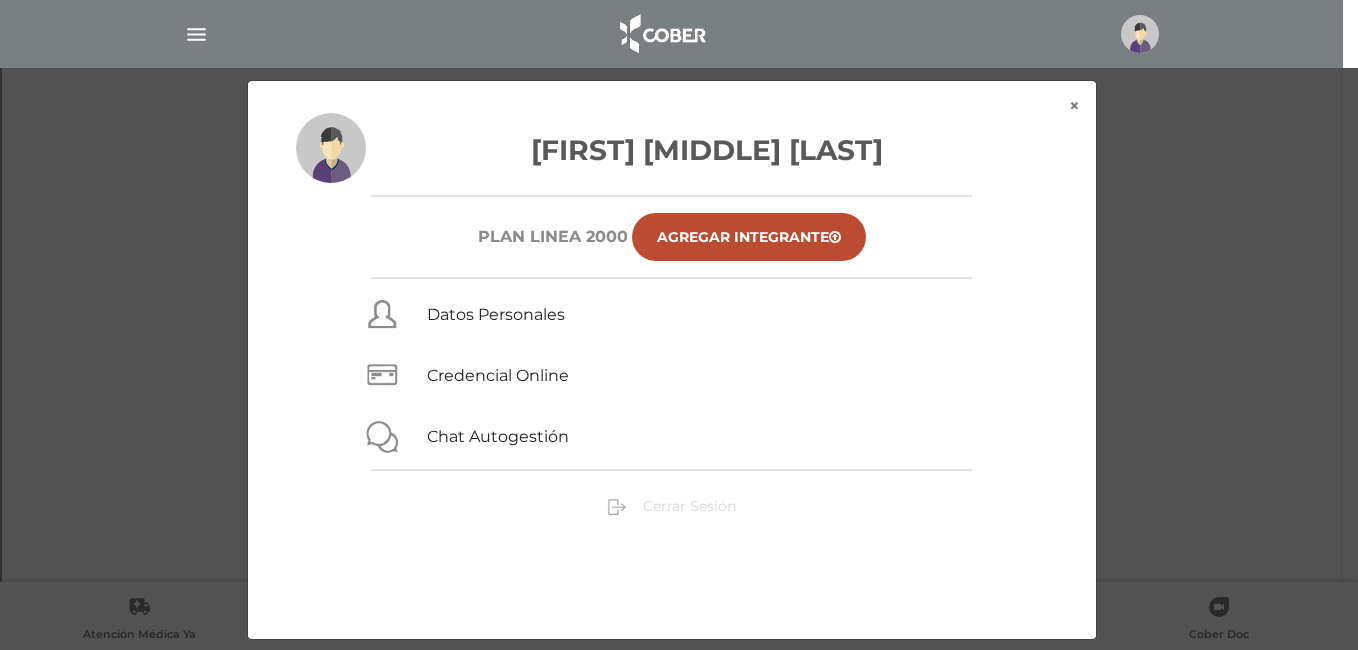 click on "Cerrar Sesión" at bounding box center [689, 506] 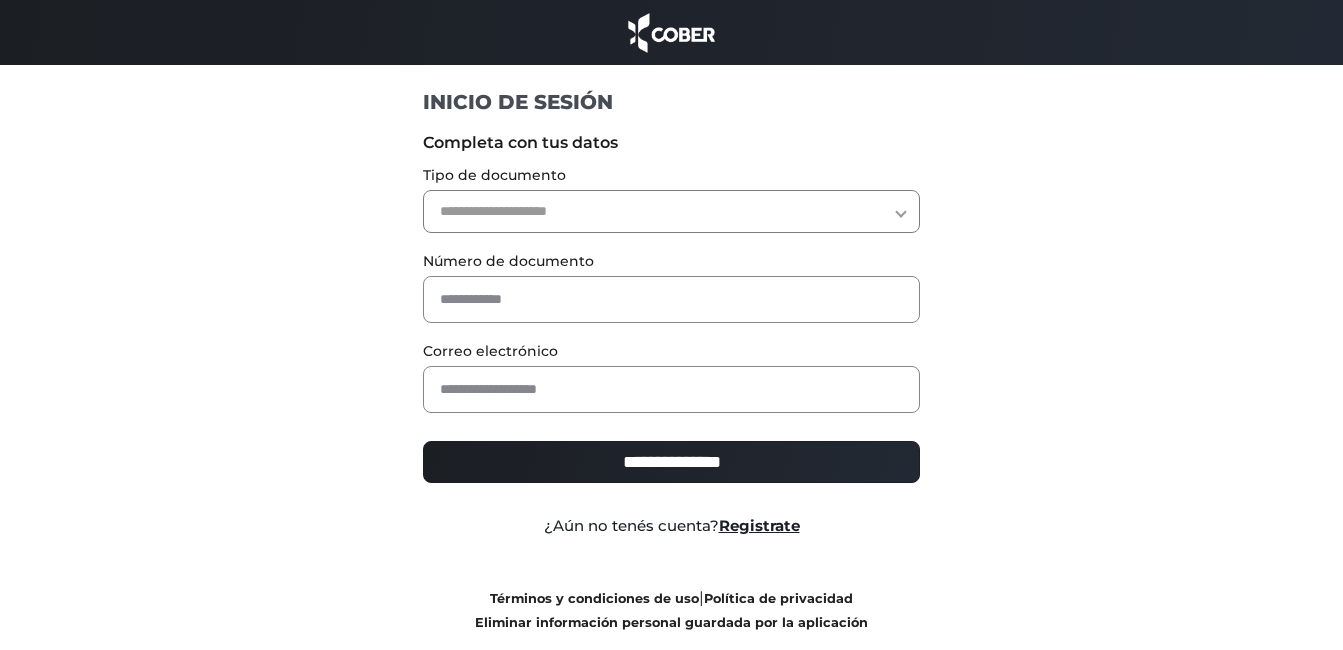 scroll, scrollTop: 0, scrollLeft: 0, axis: both 